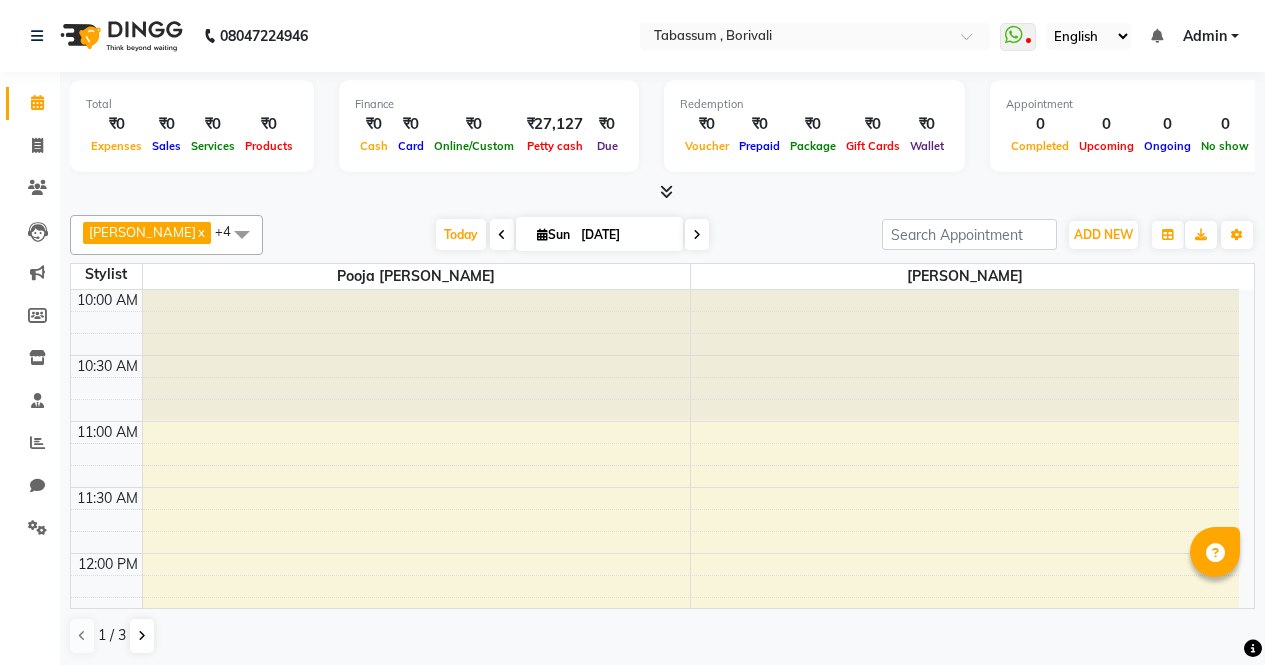 scroll, scrollTop: 0, scrollLeft: 0, axis: both 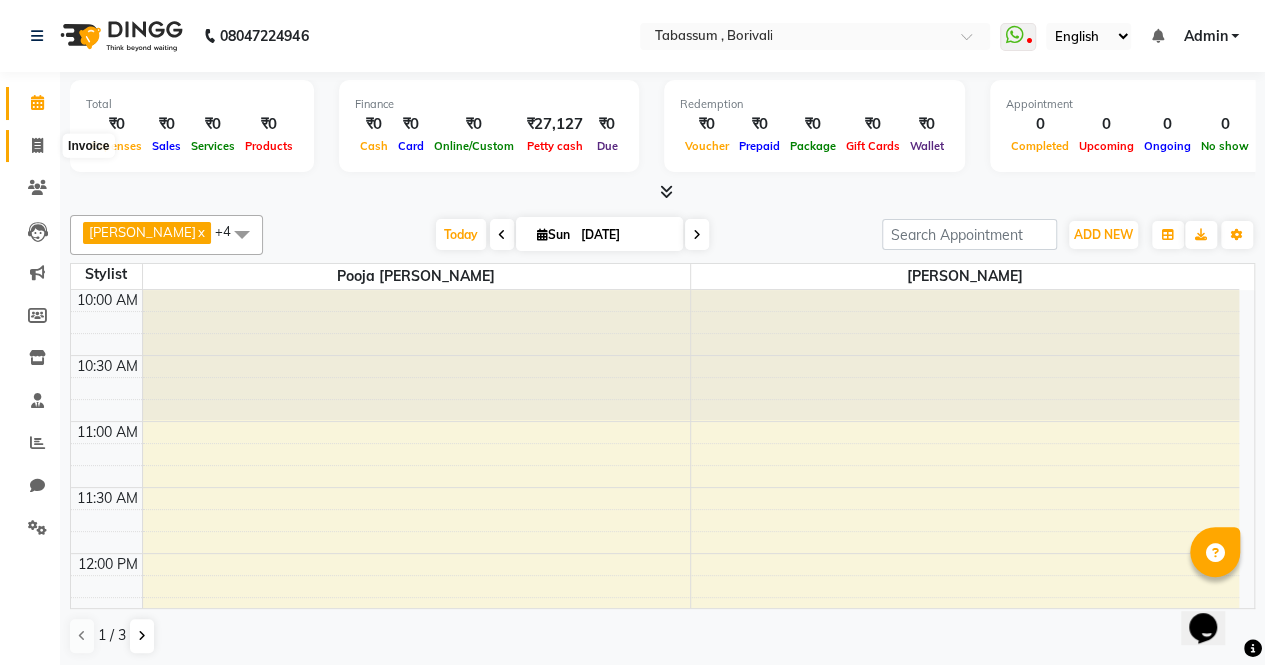 click 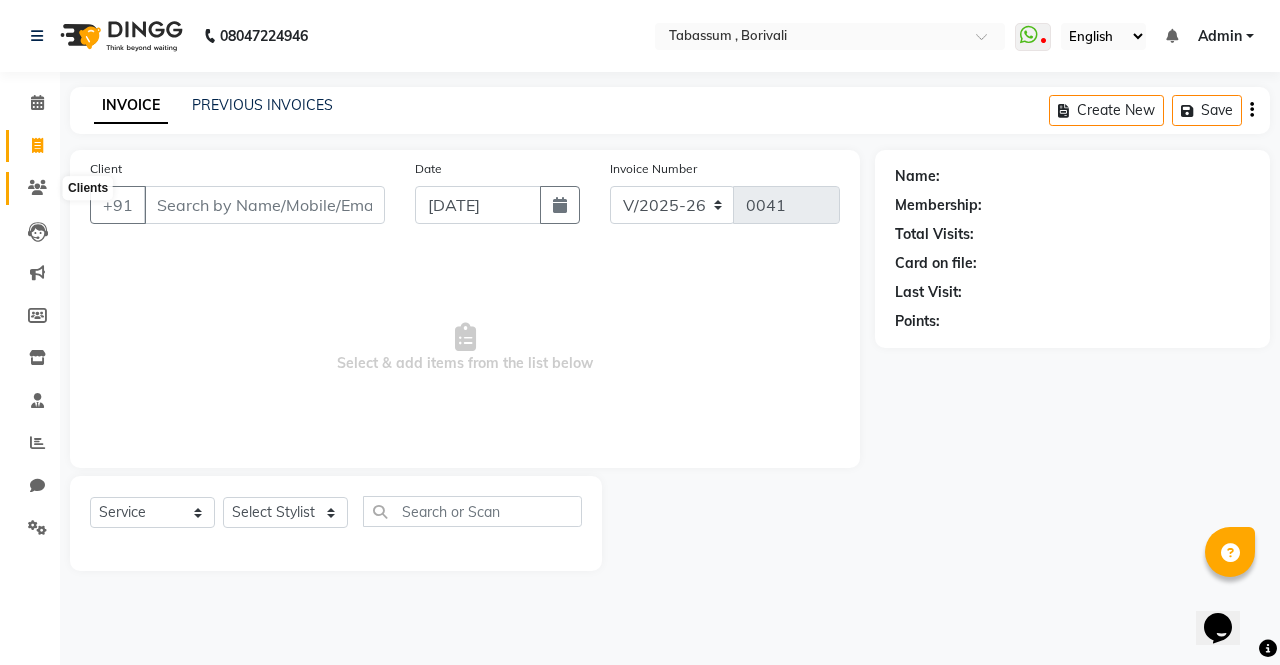 click 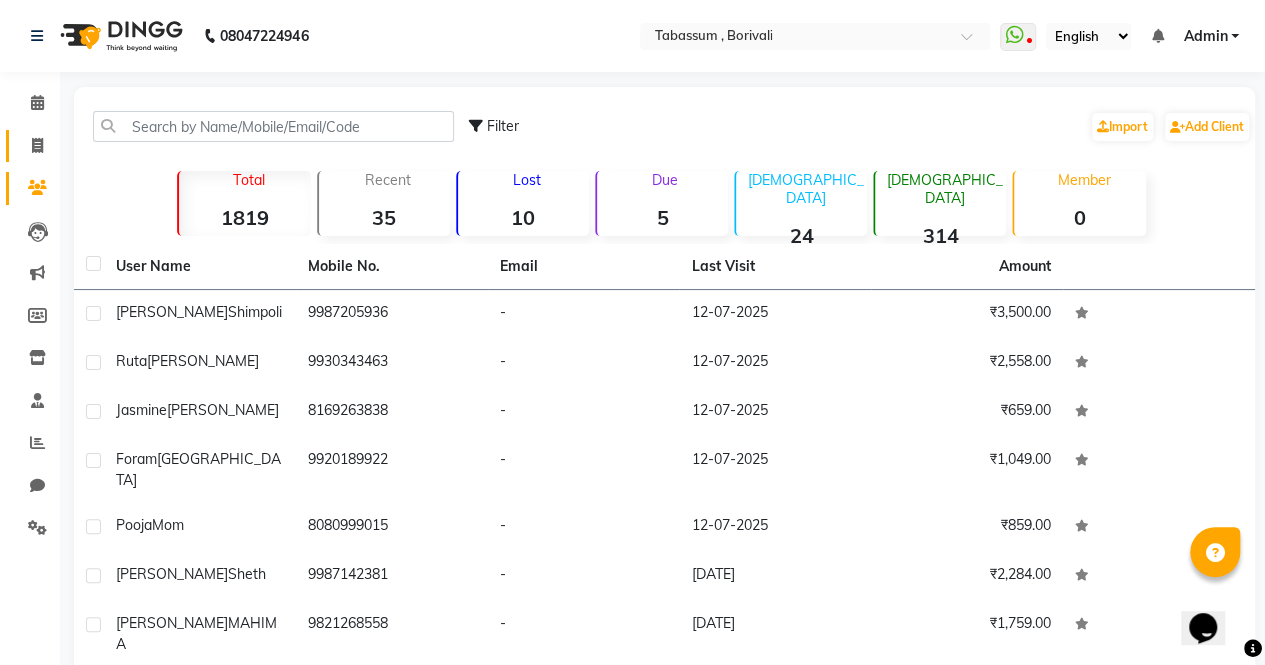 click on "Invoice" 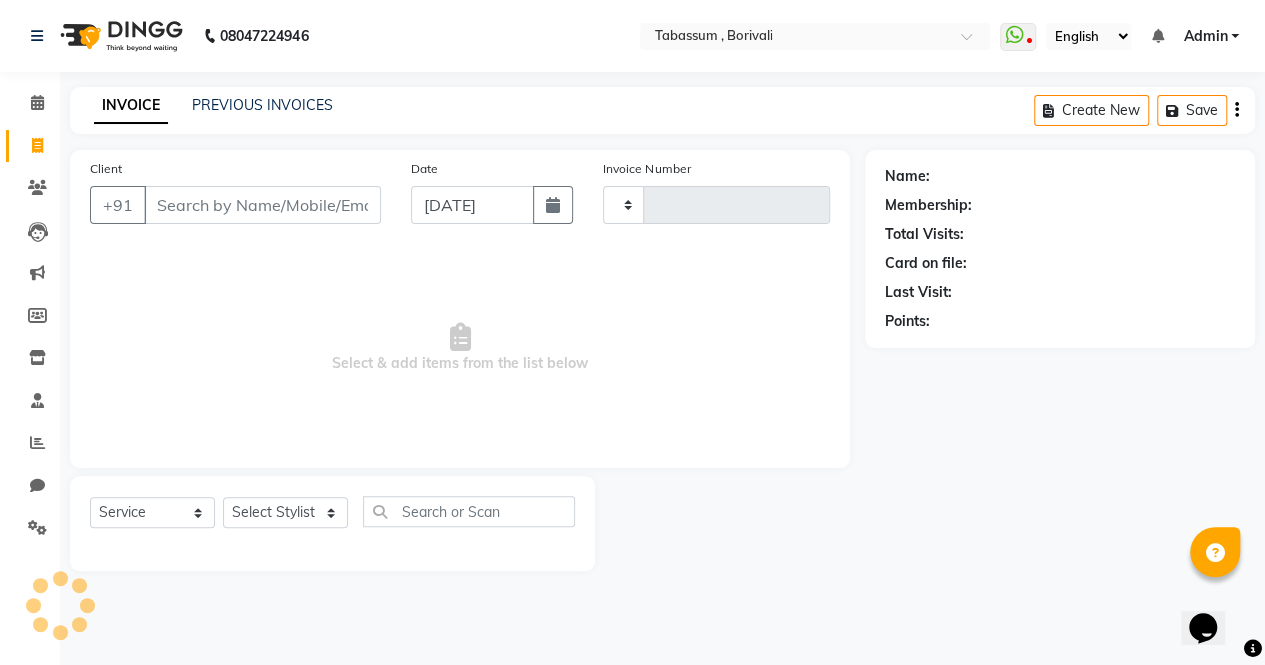 type on "0041" 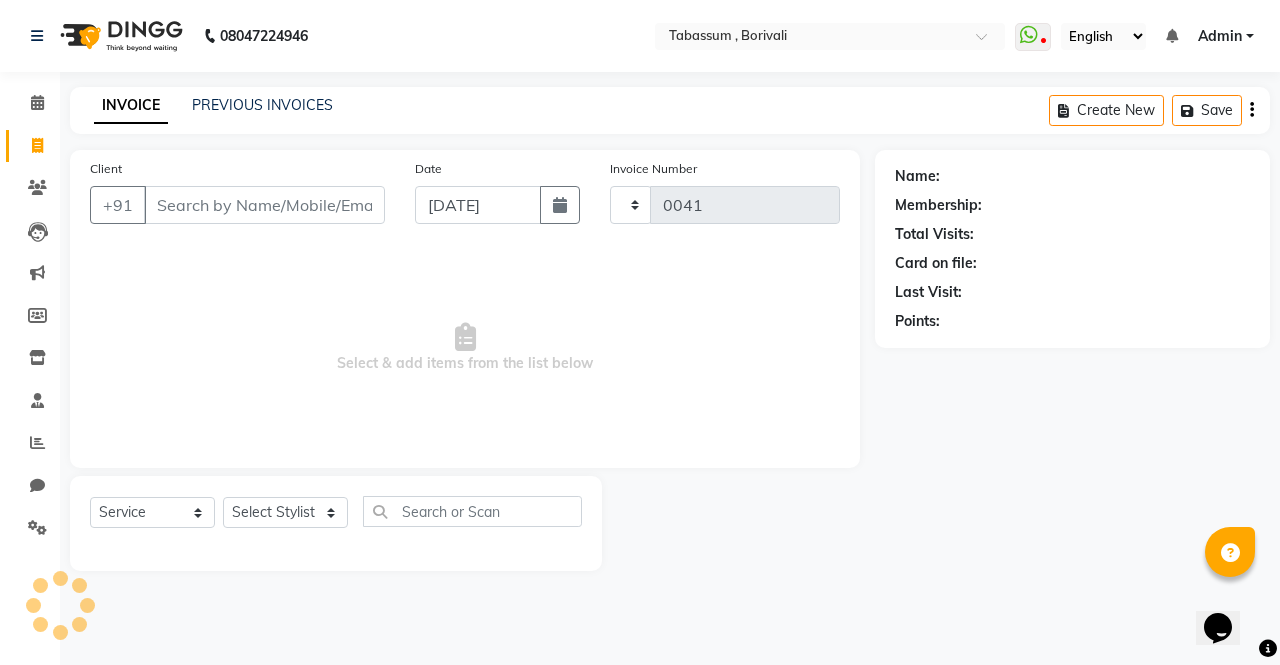 select on "7668" 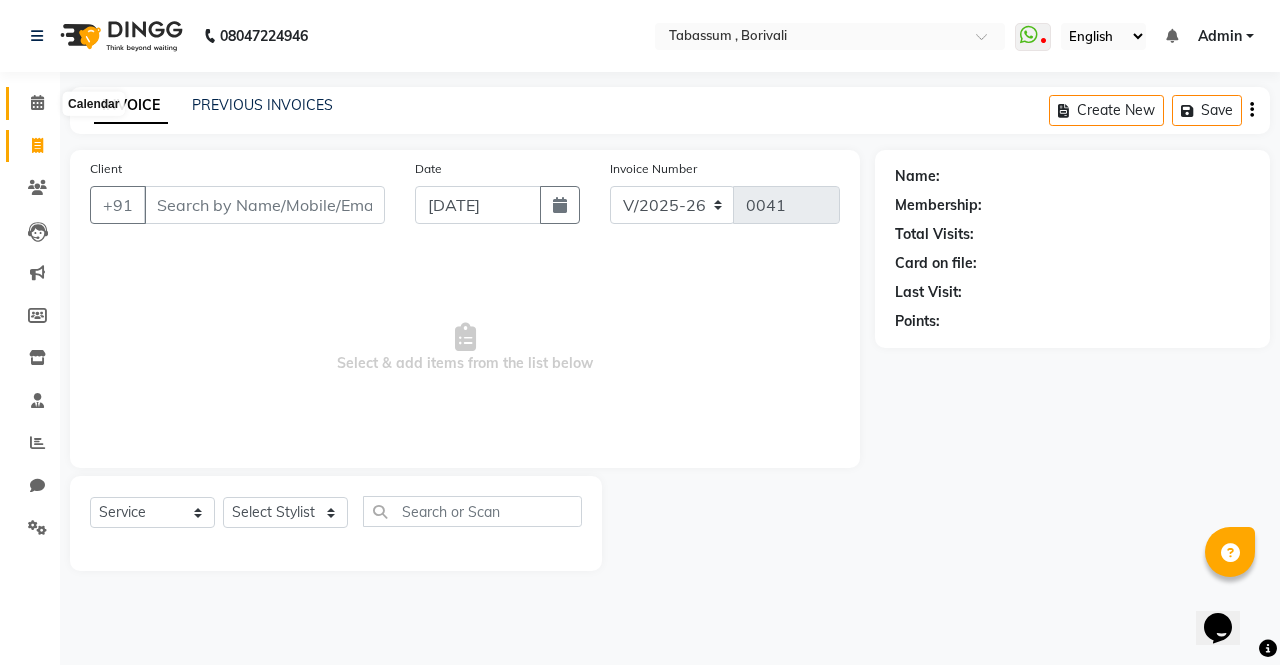 click 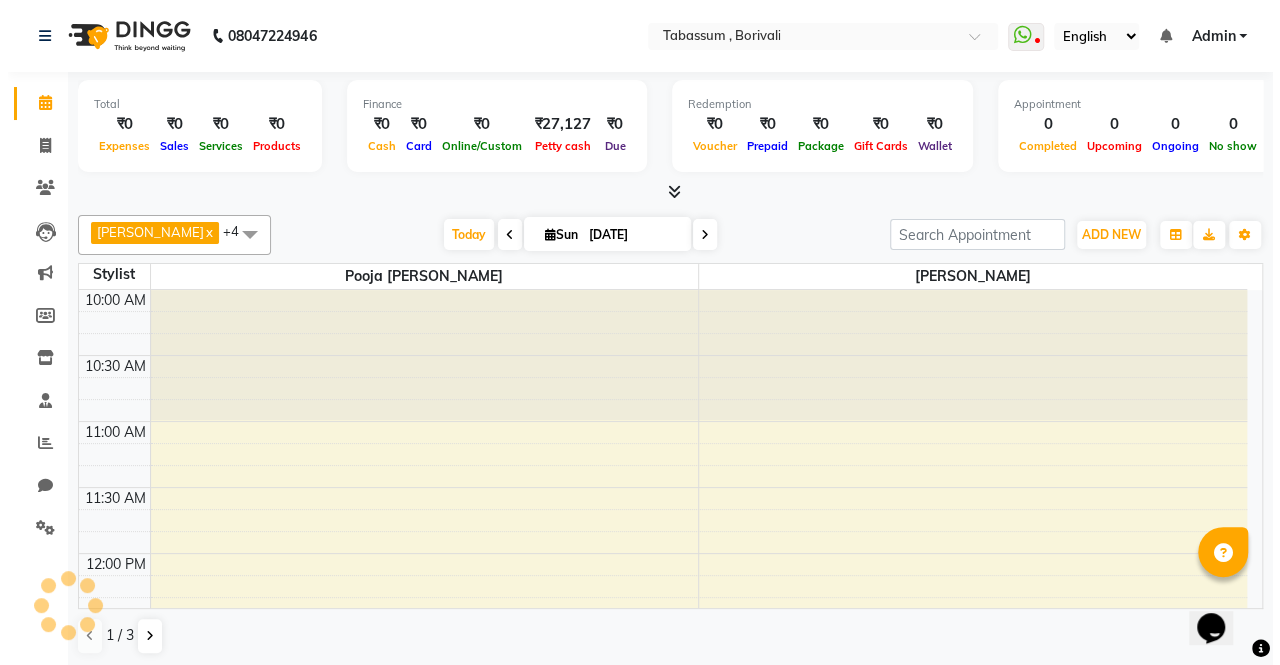scroll, scrollTop: 0, scrollLeft: 0, axis: both 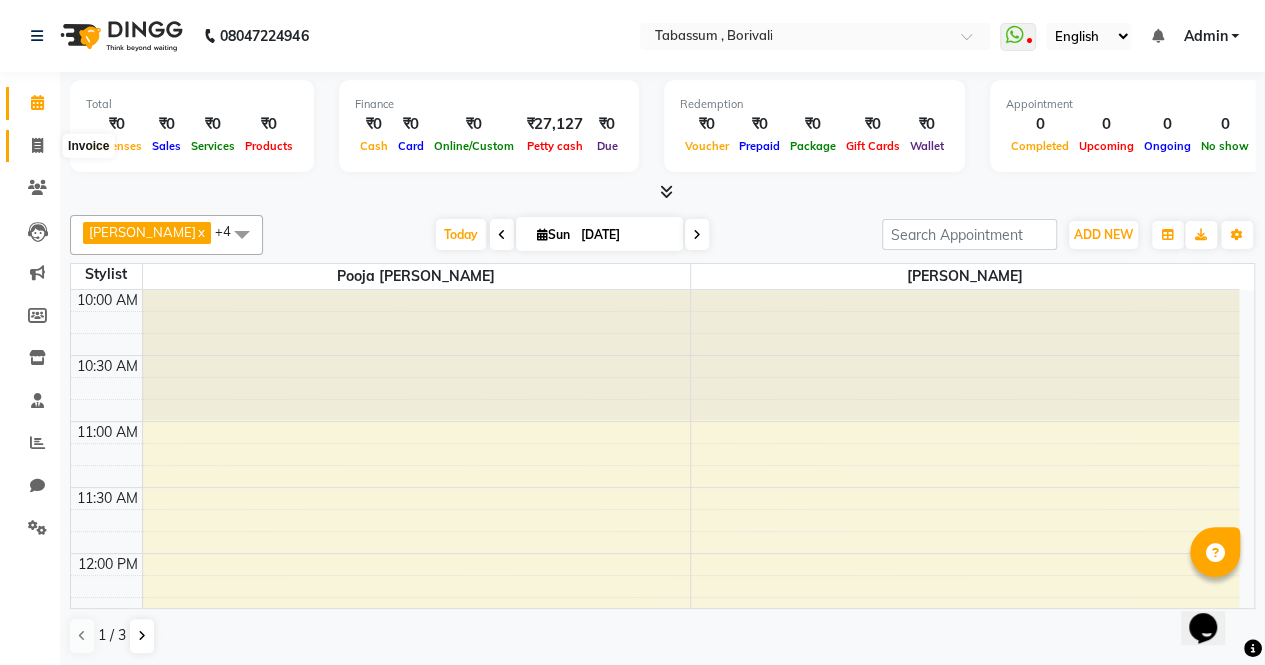 click 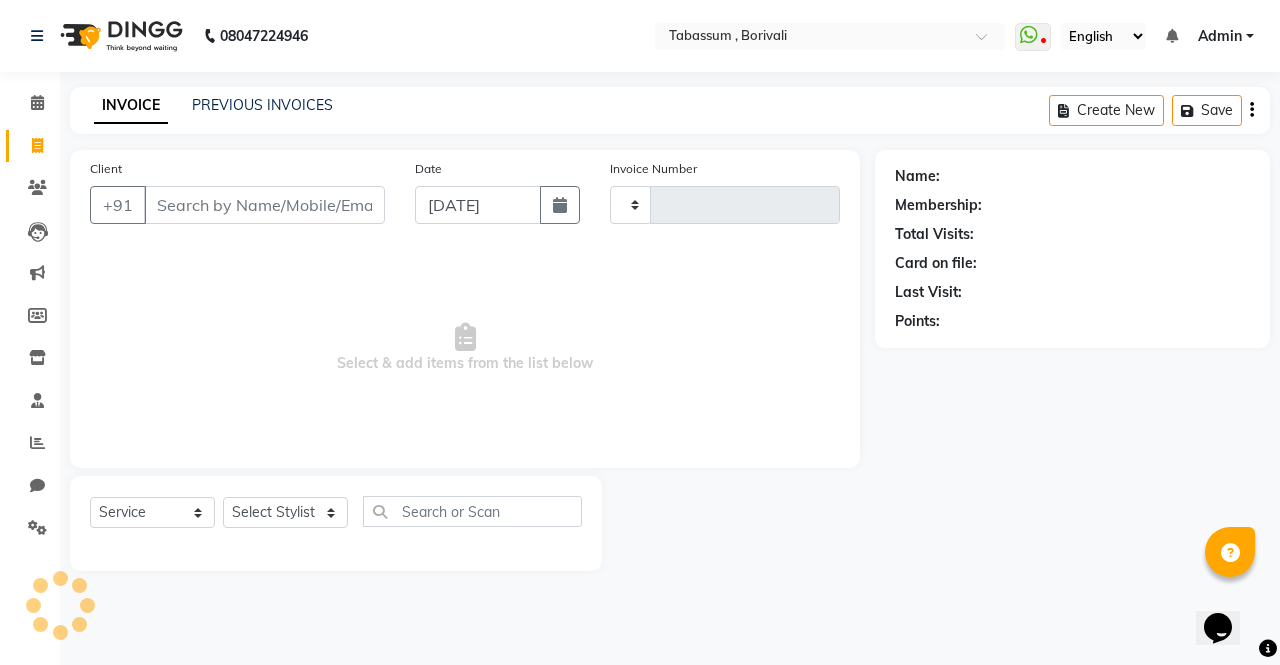 type on "0041" 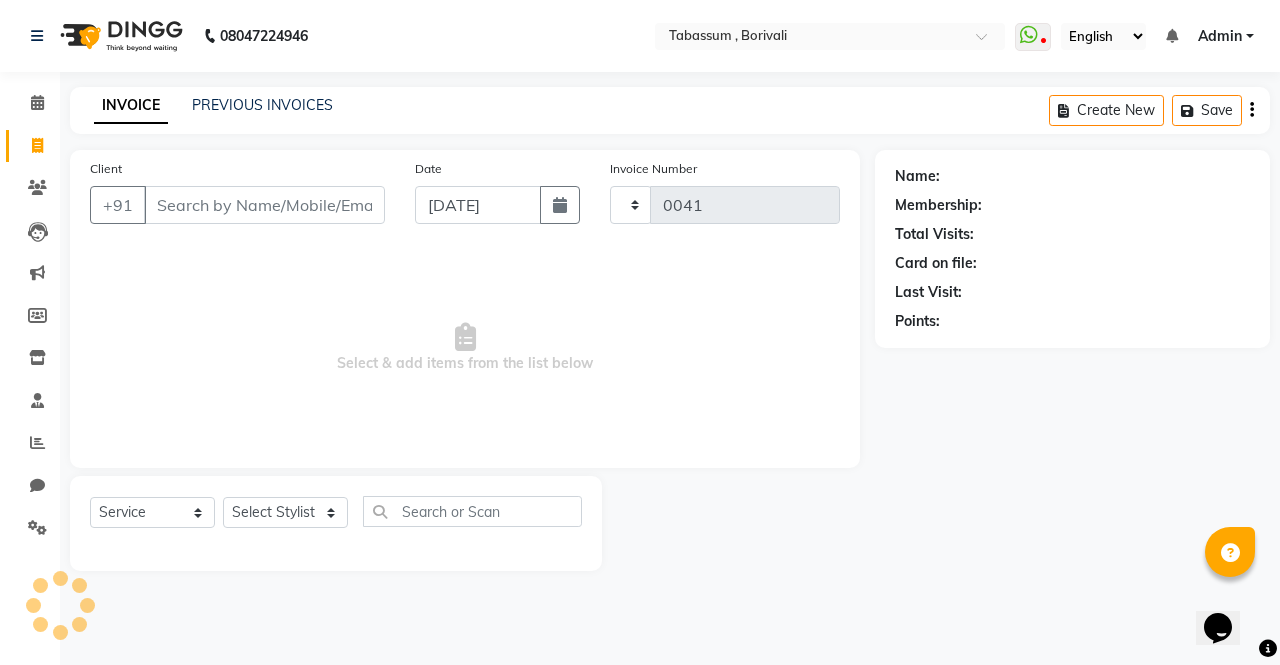 select on "7668" 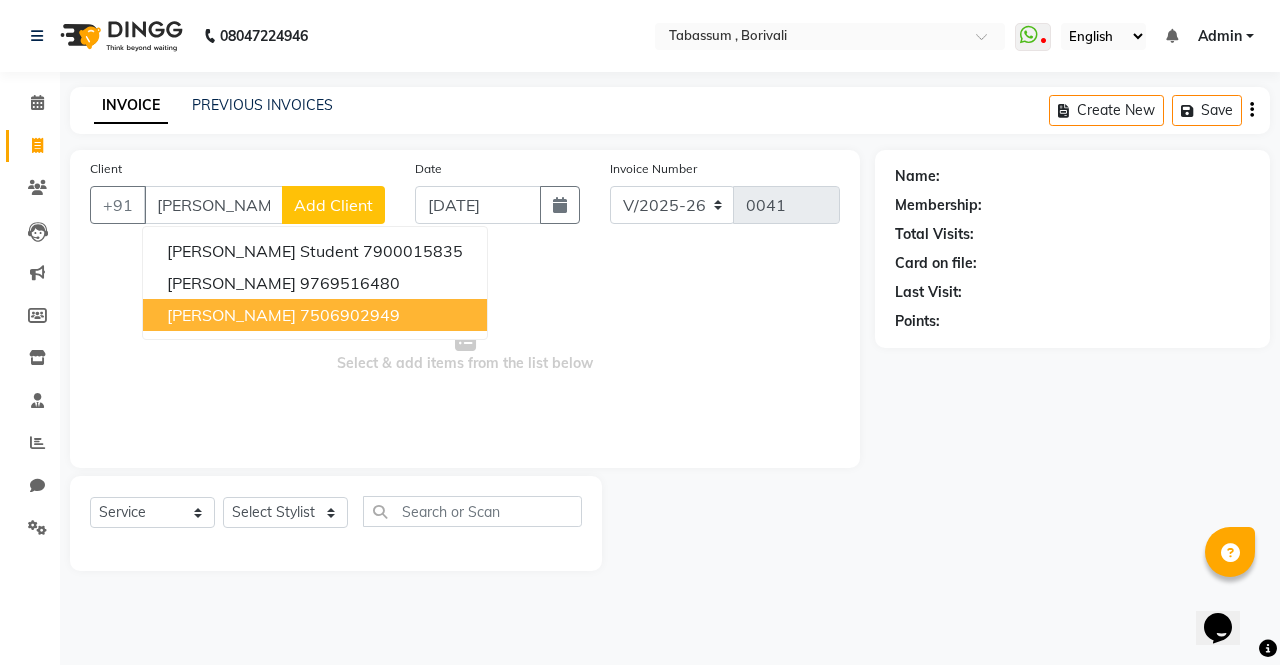type on "[PERSON_NAME]" 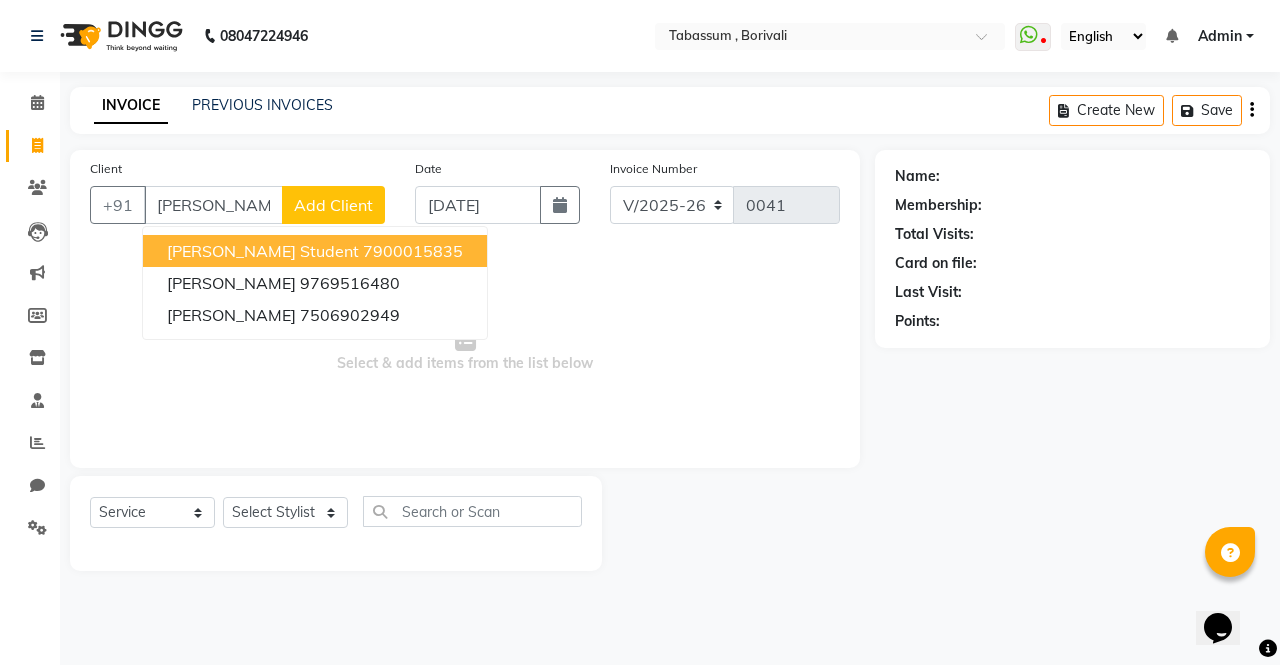 click on "Add Client" 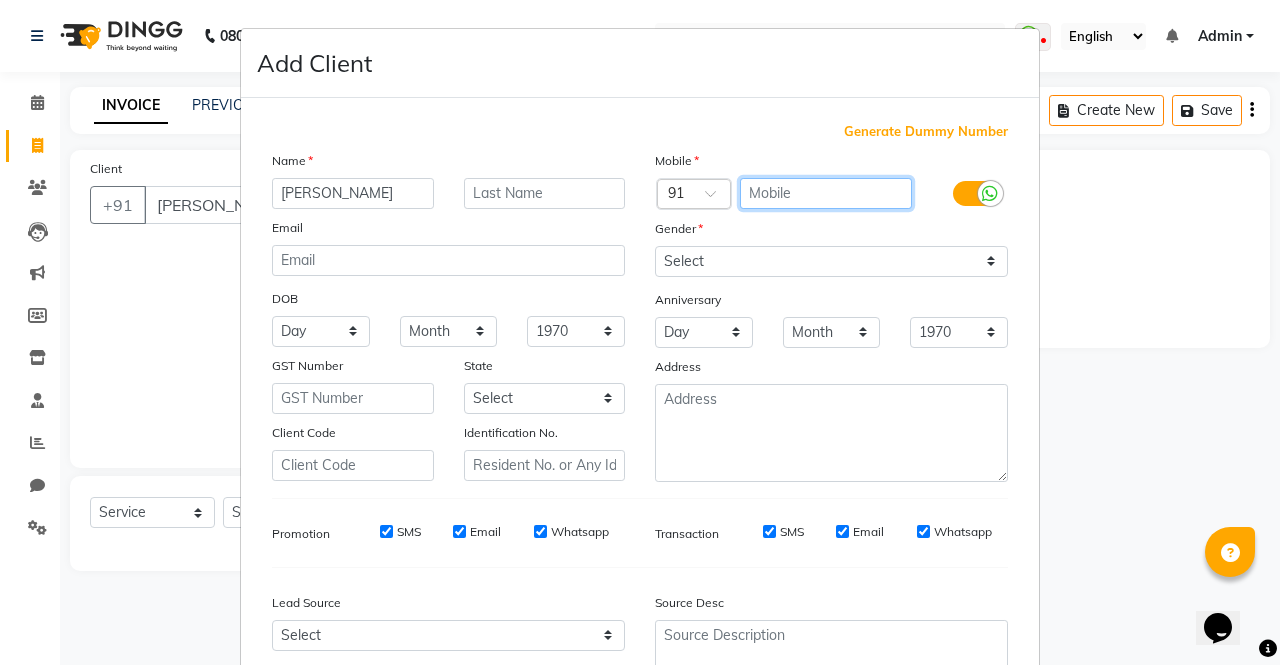 click at bounding box center [826, 193] 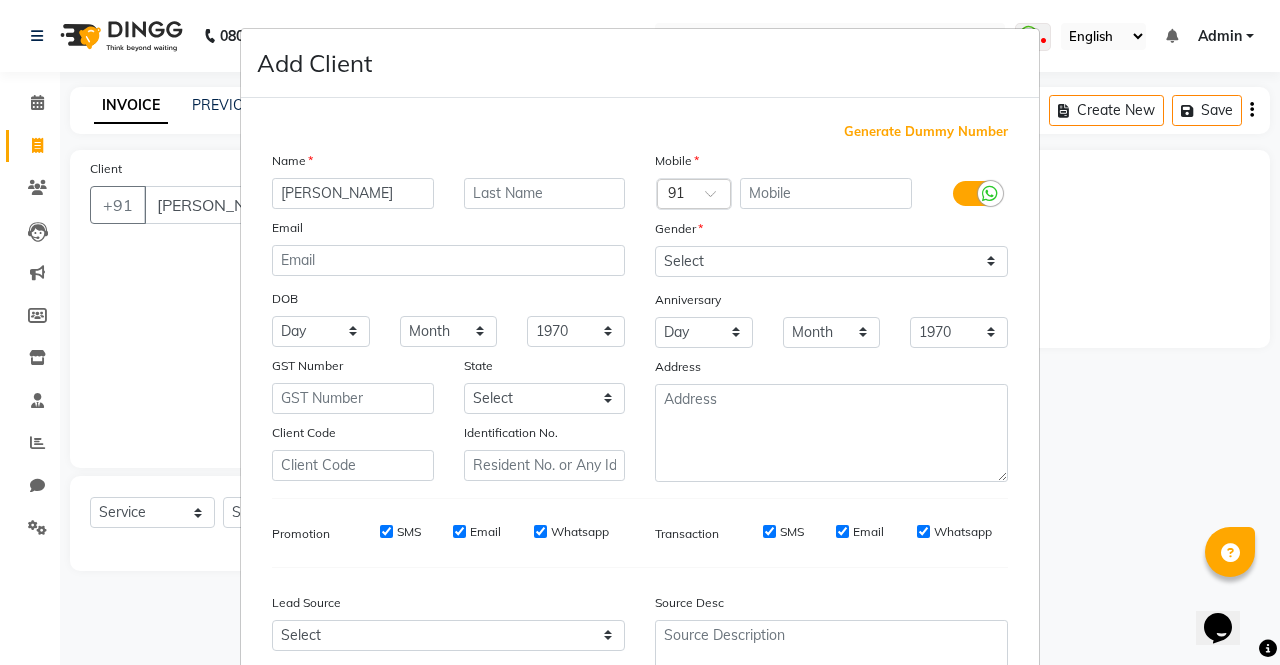 click on "Add Client Generate Dummy Number Name [PERSON_NAME] Email DOB Day 01 02 03 04 05 06 07 08 09 10 11 12 13 14 15 16 17 18 19 20 21 22 23 24 25 26 27 28 29 30 31 Month January February March April May June July August September October November [DATE] 1941 1942 1943 1944 1945 1946 1947 1948 1949 1950 1951 1952 1953 1954 1955 1956 1957 1958 1959 1960 1961 1962 1963 1964 1965 1966 1967 1968 1969 1970 1971 1972 1973 1974 1975 1976 1977 1978 1979 1980 1981 1982 1983 1984 1985 1986 1987 1988 1989 1990 1991 1992 1993 1994 1995 1996 1997 1998 1999 2000 2001 2002 2003 2004 2005 2006 2007 2008 2009 2010 2011 2012 2013 2014 2015 2016 2017 2018 2019 2020 2021 2022 2023 2024 GST Number State Select [GEOGRAPHIC_DATA] [GEOGRAPHIC_DATA] [GEOGRAPHIC_DATA] [GEOGRAPHIC_DATA] [GEOGRAPHIC_DATA] [GEOGRAPHIC_DATA] [GEOGRAPHIC_DATA] [GEOGRAPHIC_DATA] and [GEOGRAPHIC_DATA] [GEOGRAPHIC_DATA] [GEOGRAPHIC_DATA] [GEOGRAPHIC_DATA] [GEOGRAPHIC_DATA] [GEOGRAPHIC_DATA] [GEOGRAPHIC_DATA] [GEOGRAPHIC_DATA] [GEOGRAPHIC_DATA] [GEOGRAPHIC_DATA] [GEOGRAPHIC_DATA] [GEOGRAPHIC_DATA] [GEOGRAPHIC_DATA] [GEOGRAPHIC_DATA] [GEOGRAPHIC_DATA] [GEOGRAPHIC_DATA] [GEOGRAPHIC_DATA] [GEOGRAPHIC_DATA] [GEOGRAPHIC_DATA] [GEOGRAPHIC_DATA] [GEOGRAPHIC_DATA] [GEOGRAPHIC_DATA]" at bounding box center (640, 332) 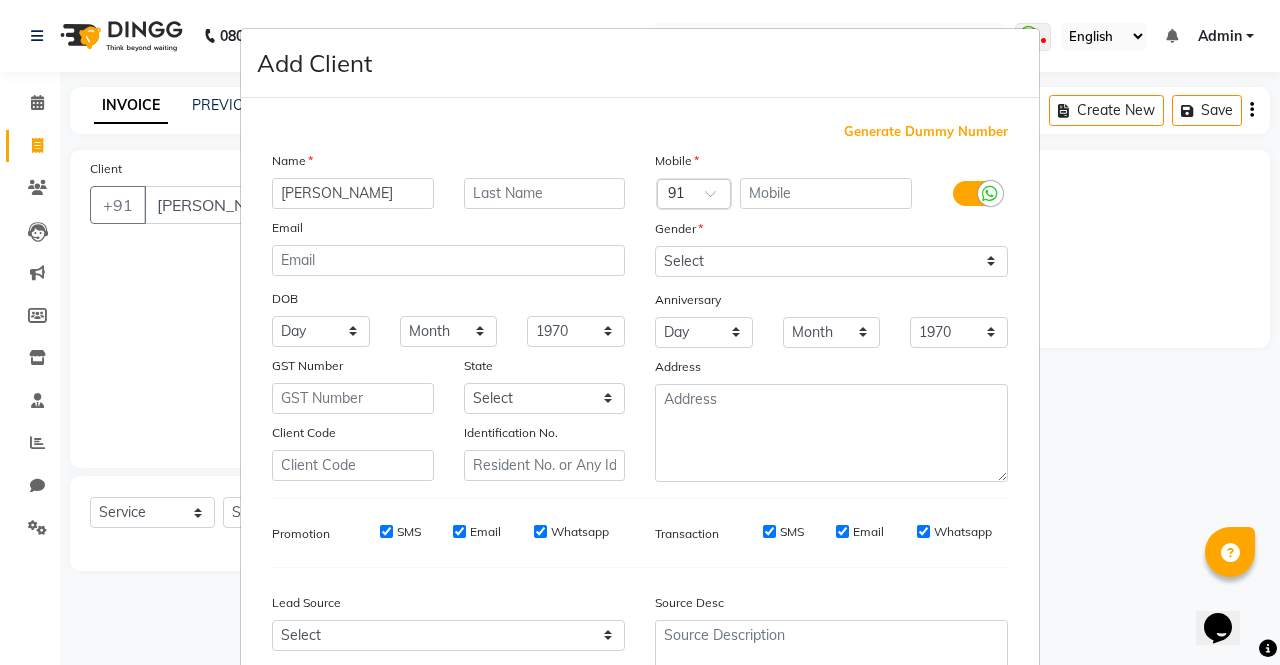 click on "Add Client Generate Dummy Number Name [PERSON_NAME] Email DOB Day 01 02 03 04 05 06 07 08 09 10 11 12 13 14 15 16 17 18 19 20 21 22 23 24 25 26 27 28 29 30 31 Month January February March April May June July August September October November [DATE] 1941 1942 1943 1944 1945 1946 1947 1948 1949 1950 1951 1952 1953 1954 1955 1956 1957 1958 1959 1960 1961 1962 1963 1964 1965 1966 1967 1968 1969 1970 1971 1972 1973 1974 1975 1976 1977 1978 1979 1980 1981 1982 1983 1984 1985 1986 1987 1988 1989 1990 1991 1992 1993 1994 1995 1996 1997 1998 1999 2000 2001 2002 2003 2004 2005 2006 2007 2008 2009 2010 2011 2012 2013 2014 2015 2016 2017 2018 2019 2020 2021 2022 2023 2024 GST Number State Select [GEOGRAPHIC_DATA] [GEOGRAPHIC_DATA] [GEOGRAPHIC_DATA] [GEOGRAPHIC_DATA] [GEOGRAPHIC_DATA] [GEOGRAPHIC_DATA] [GEOGRAPHIC_DATA] [GEOGRAPHIC_DATA] and [GEOGRAPHIC_DATA] [GEOGRAPHIC_DATA] [GEOGRAPHIC_DATA] [GEOGRAPHIC_DATA] [GEOGRAPHIC_DATA] [GEOGRAPHIC_DATA] [GEOGRAPHIC_DATA] [GEOGRAPHIC_DATA] [GEOGRAPHIC_DATA] [GEOGRAPHIC_DATA] [GEOGRAPHIC_DATA] [GEOGRAPHIC_DATA] [GEOGRAPHIC_DATA] [GEOGRAPHIC_DATA] [GEOGRAPHIC_DATA] [GEOGRAPHIC_DATA] [GEOGRAPHIC_DATA] [GEOGRAPHIC_DATA] [GEOGRAPHIC_DATA] [GEOGRAPHIC_DATA] [GEOGRAPHIC_DATA] [GEOGRAPHIC_DATA]" at bounding box center [640, 332] 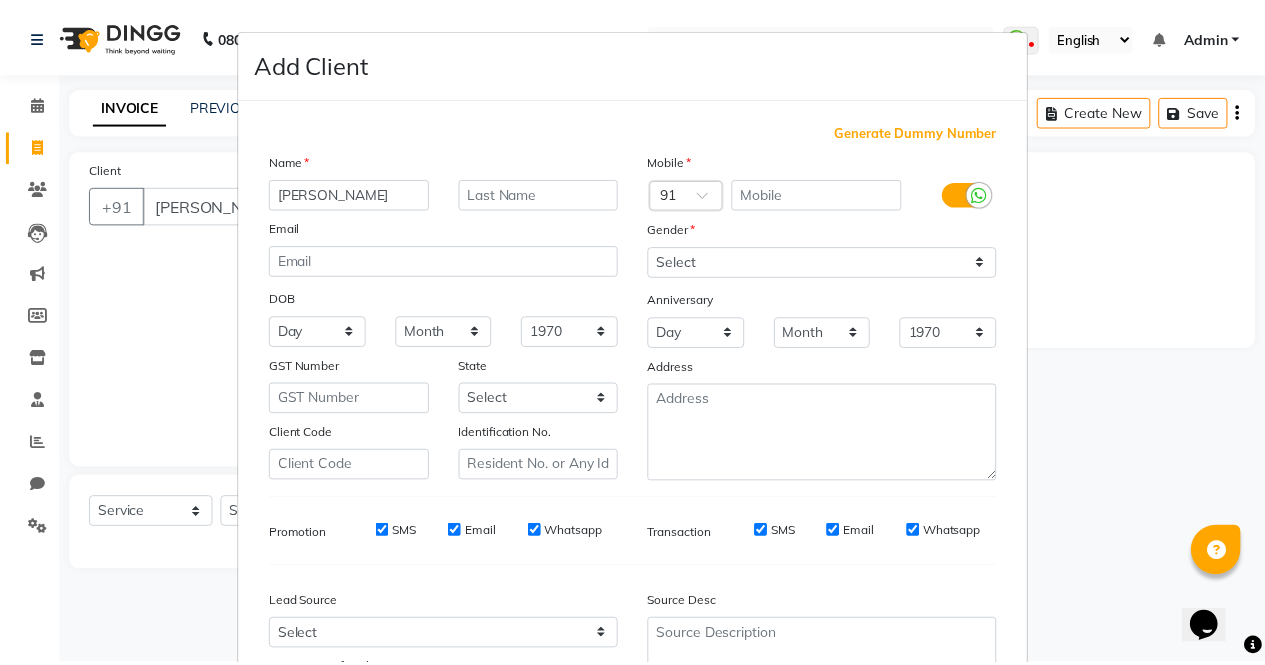 scroll, scrollTop: 180, scrollLeft: 0, axis: vertical 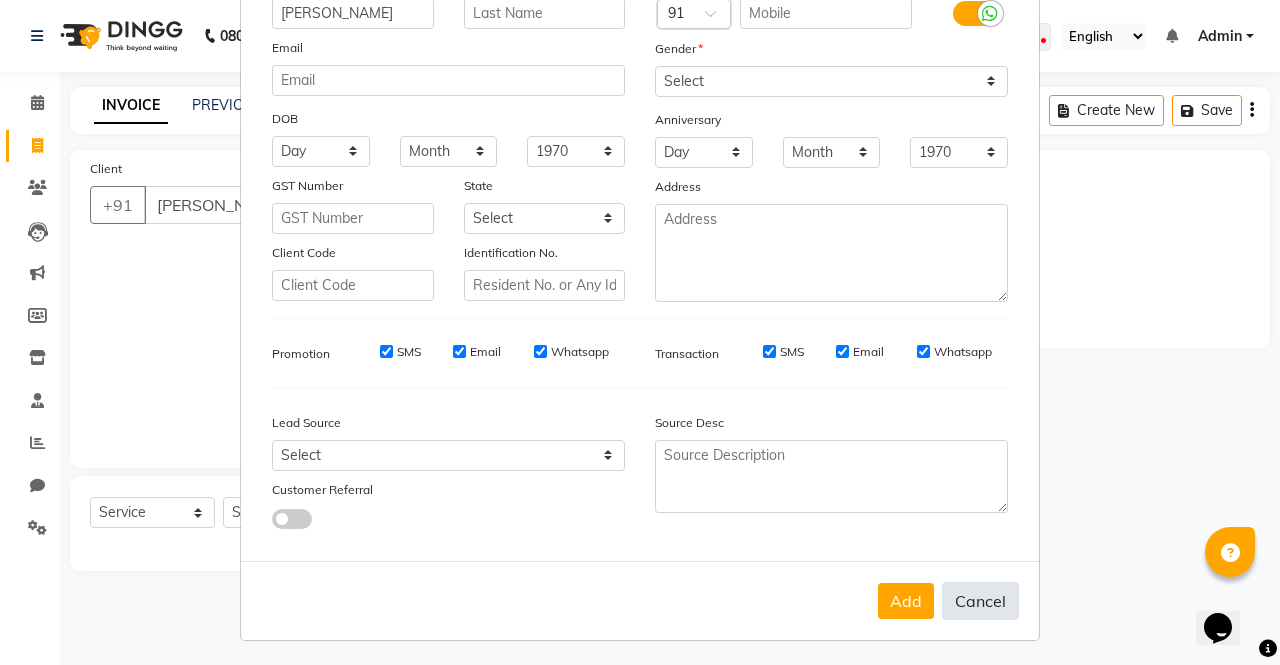 click on "Cancel" at bounding box center [980, 601] 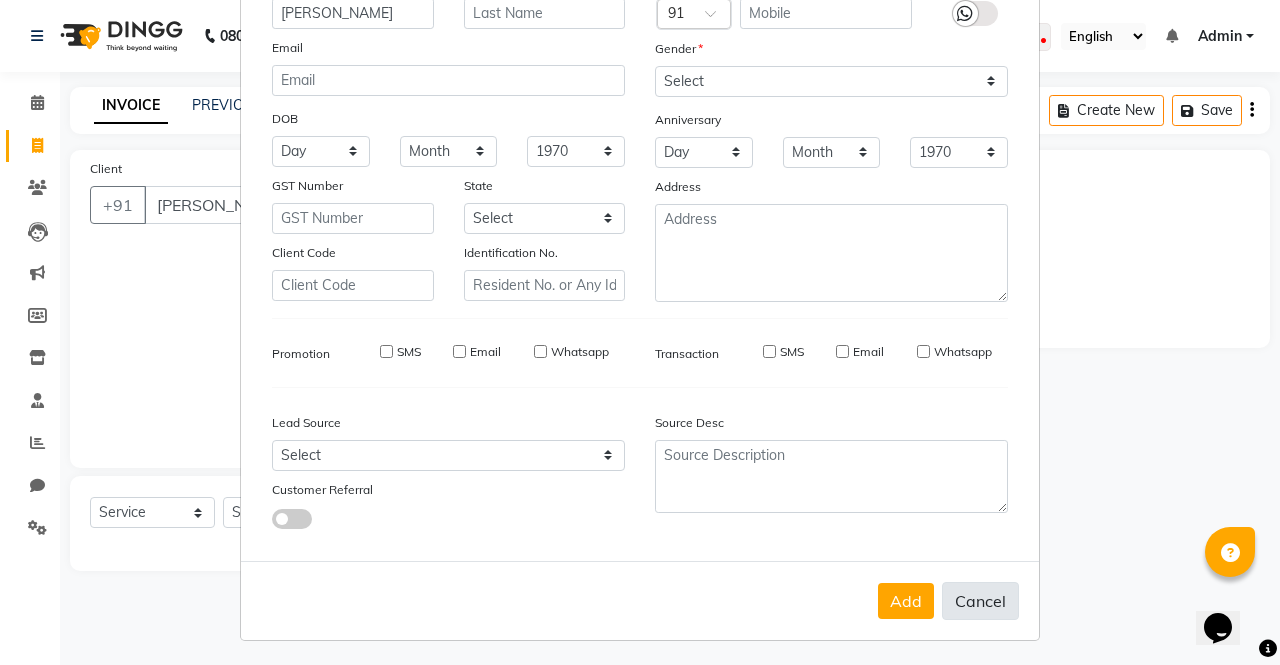 type 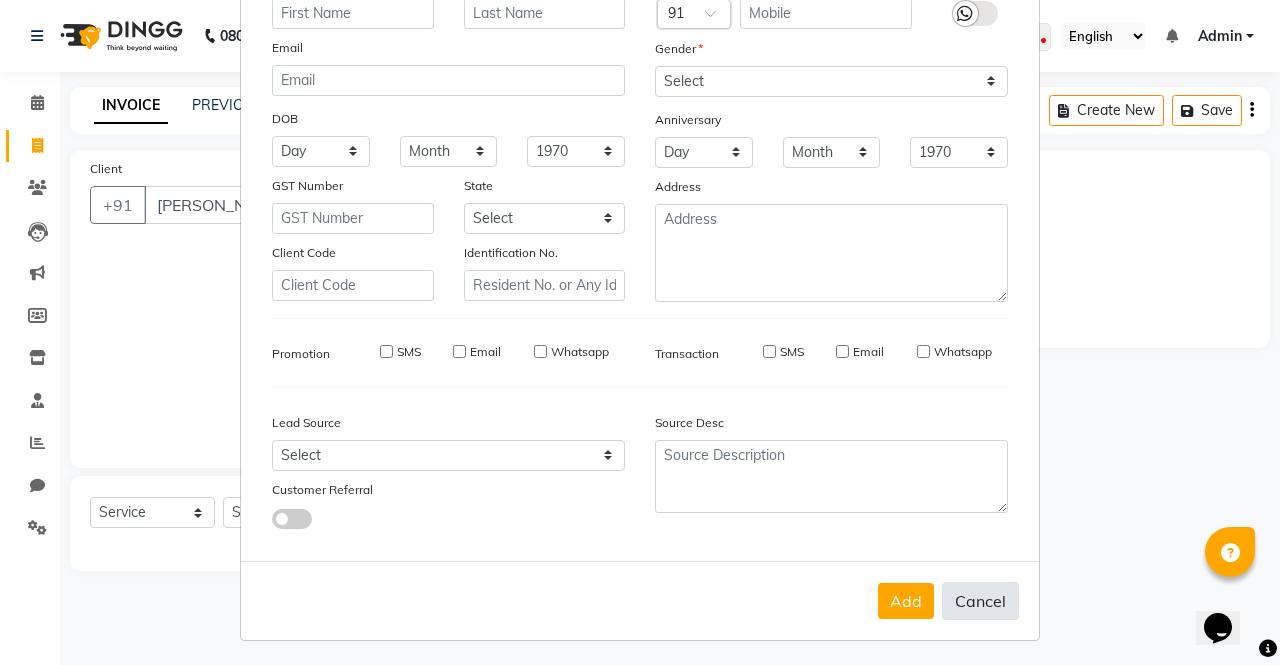 select 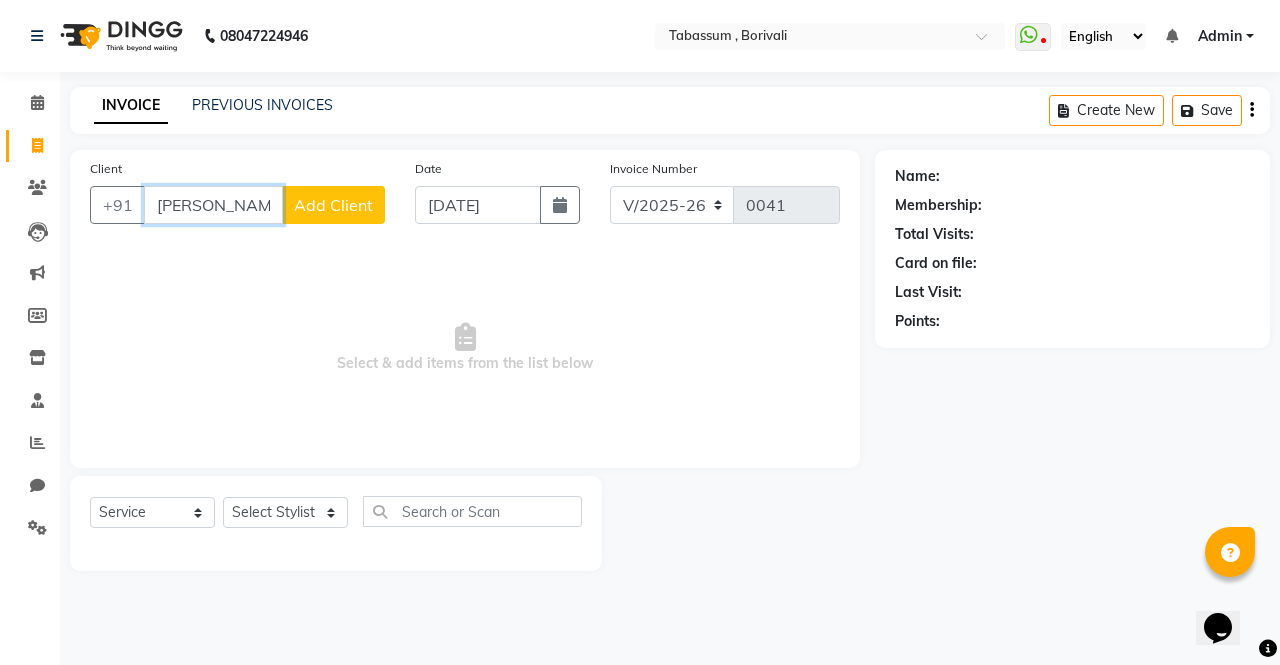 click on "[PERSON_NAME]" at bounding box center (213, 205) 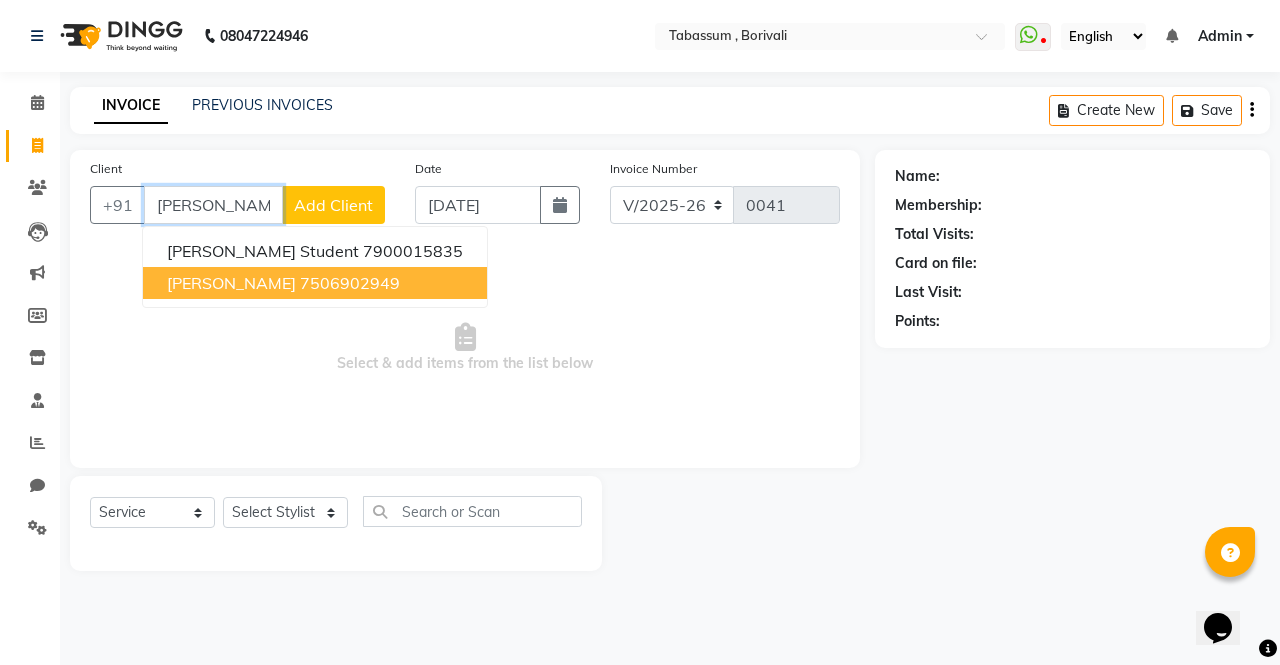 click on "[PERSON_NAME]" at bounding box center (231, 283) 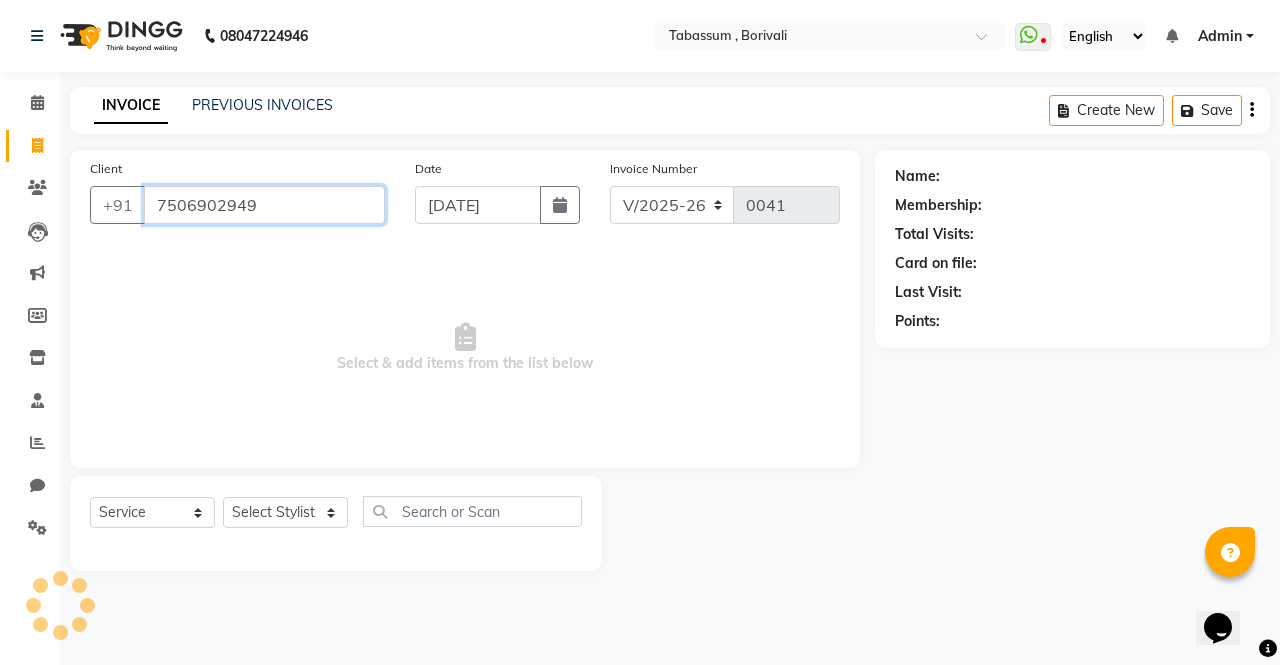 type on "7506902949" 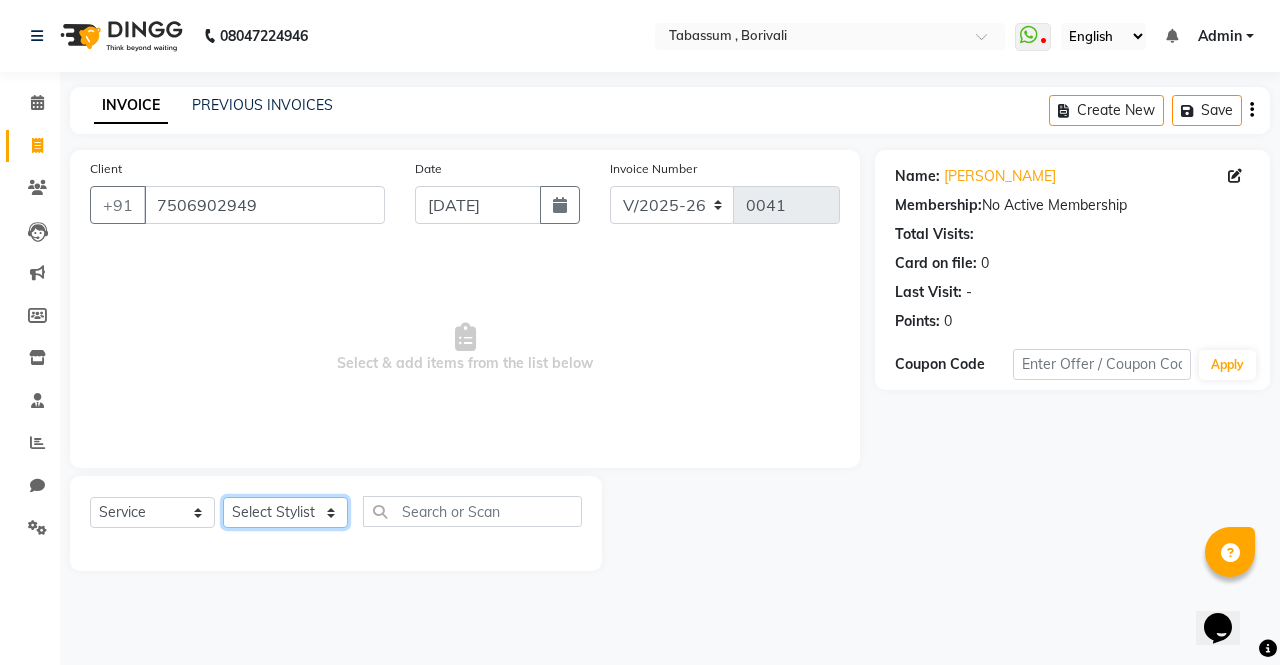 click on "Select Stylist [PERSON_NAME]  pooja [PERSON_NAME] [PERSON_NAME]  [PERSON_NAME]  [PERSON_NAME]  Tabassum Hamirka" 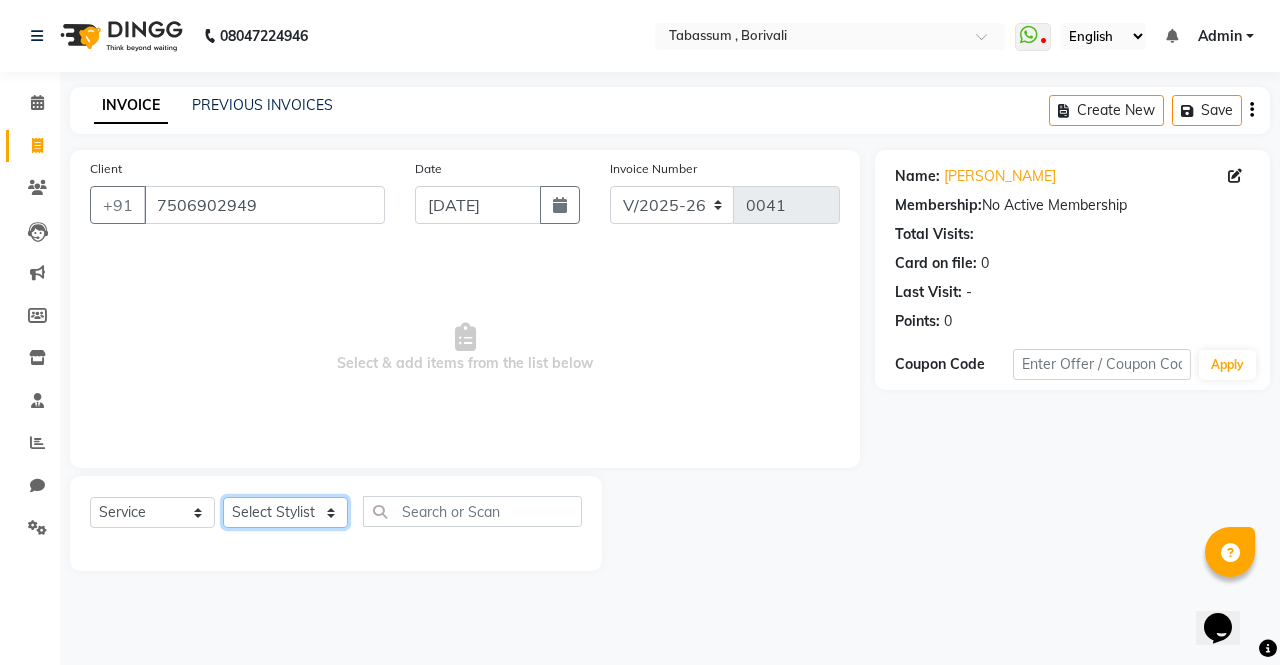 select on "71345" 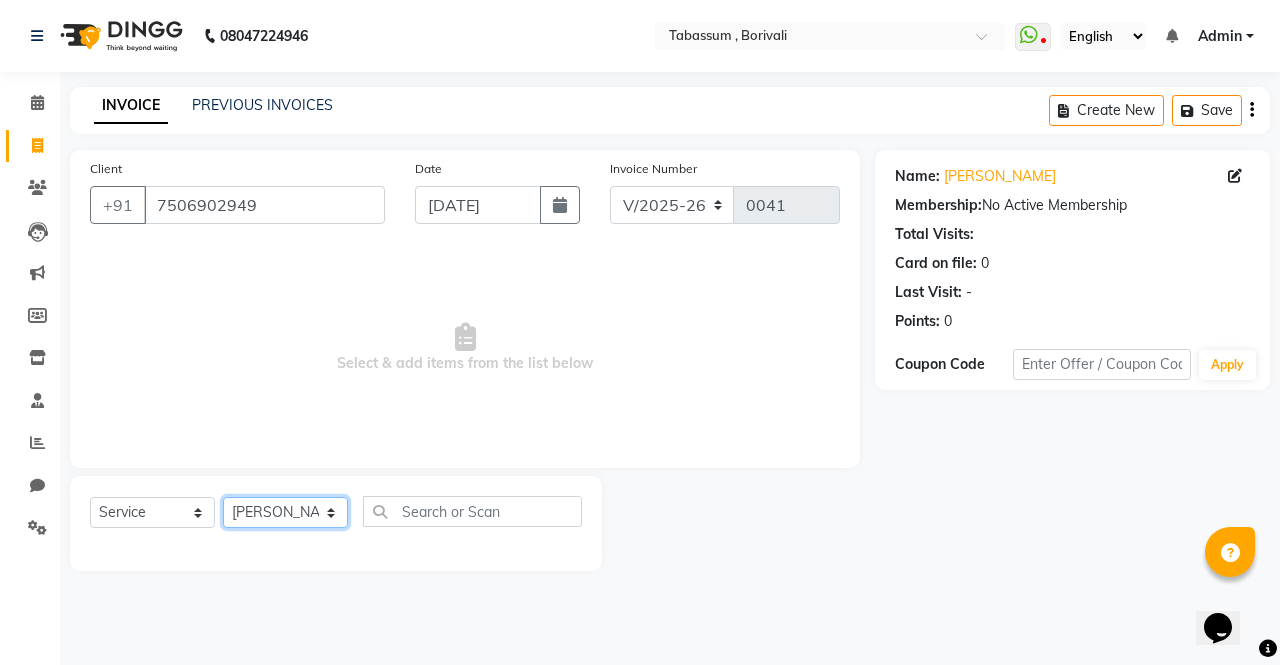 click on "Select Stylist [PERSON_NAME]  pooja [PERSON_NAME] [PERSON_NAME]  [PERSON_NAME]  [PERSON_NAME]  Tabassum Hamirka" 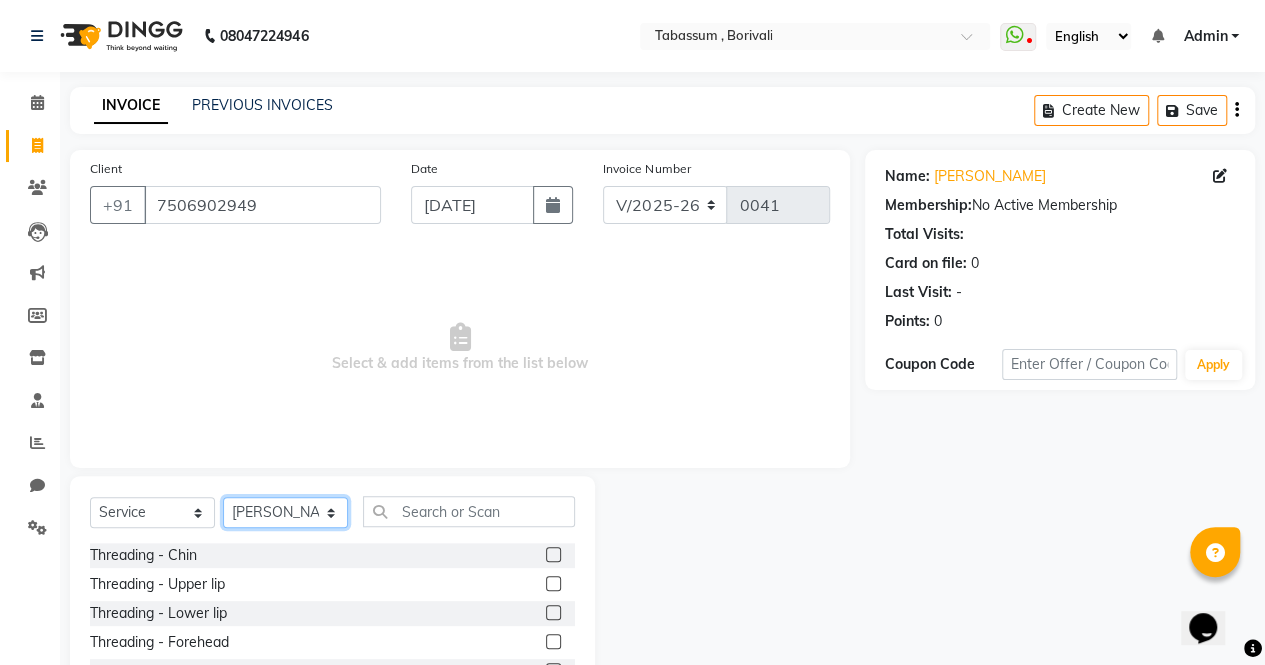 scroll, scrollTop: 135, scrollLeft: 0, axis: vertical 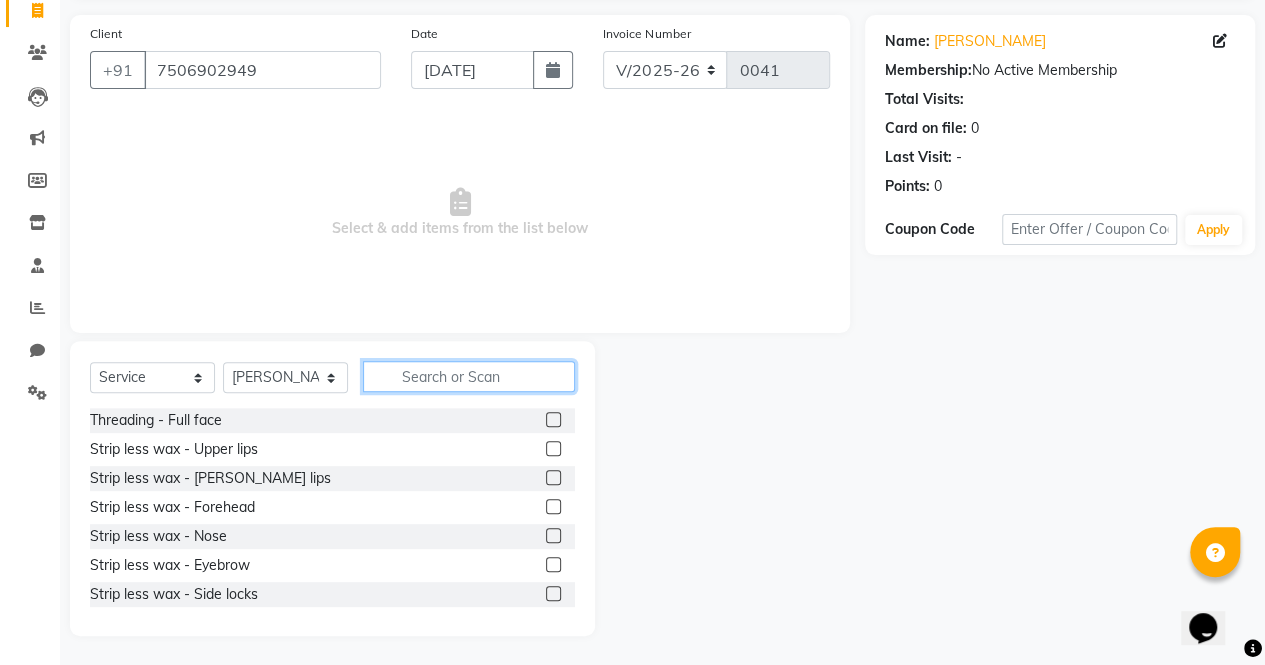 click 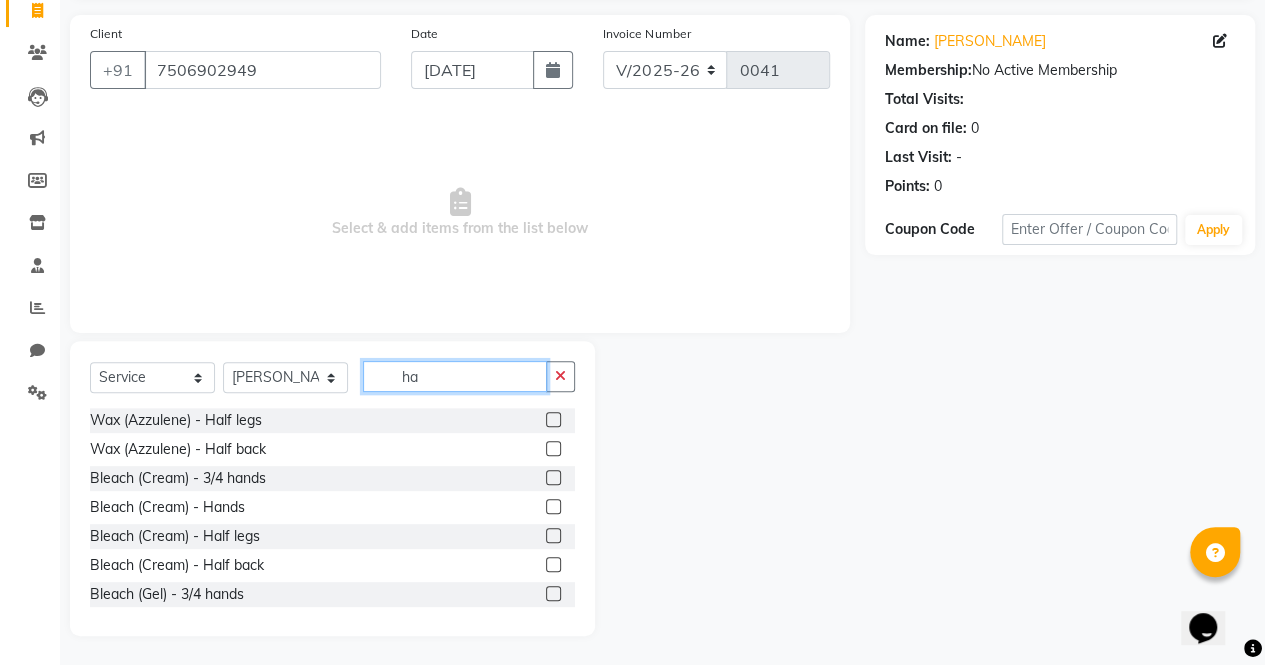 scroll, scrollTop: 0, scrollLeft: 0, axis: both 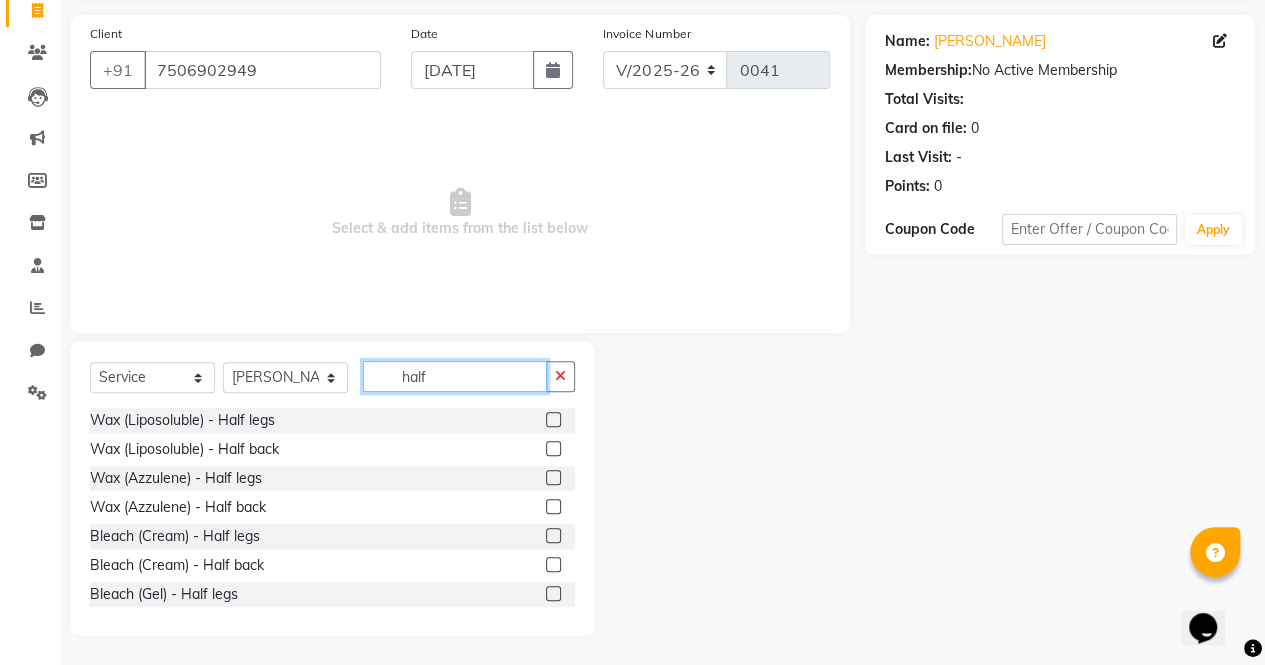 type on "half" 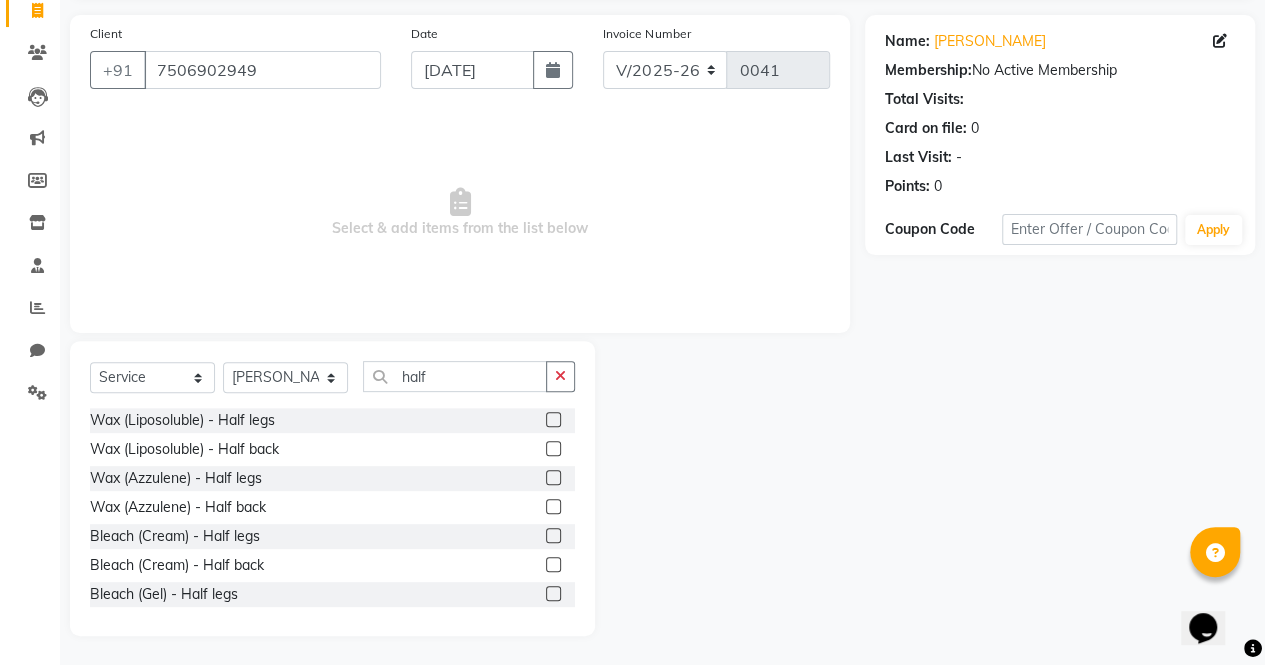click 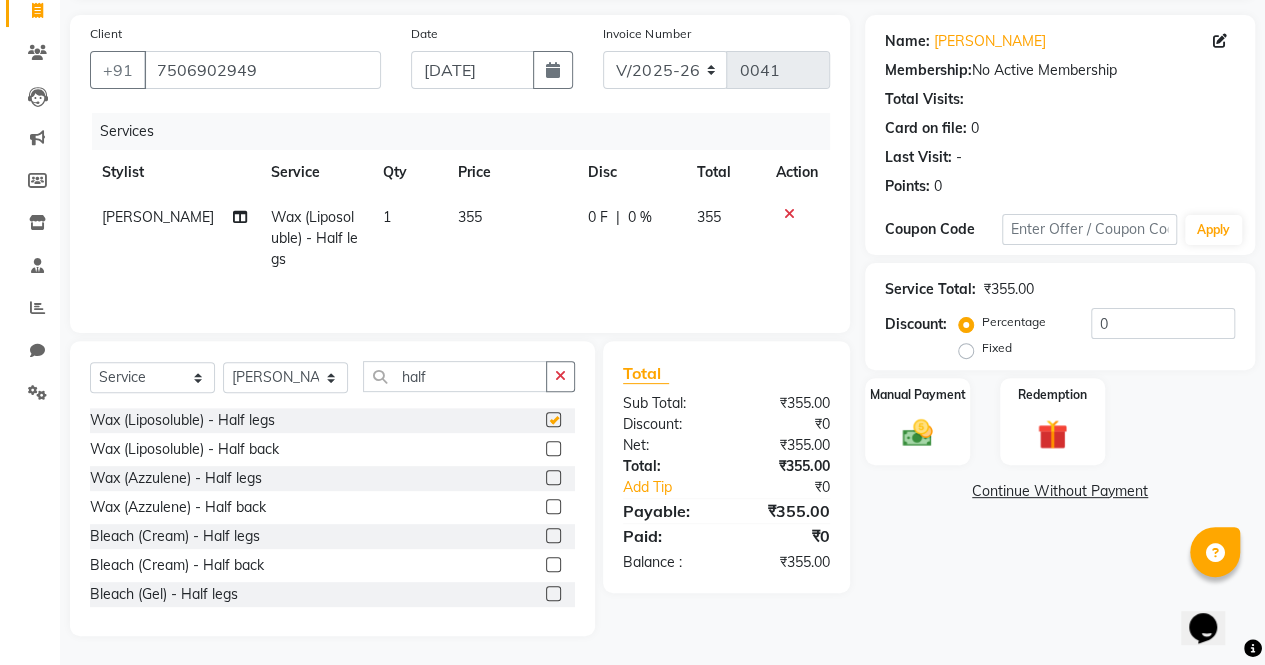 checkbox on "false" 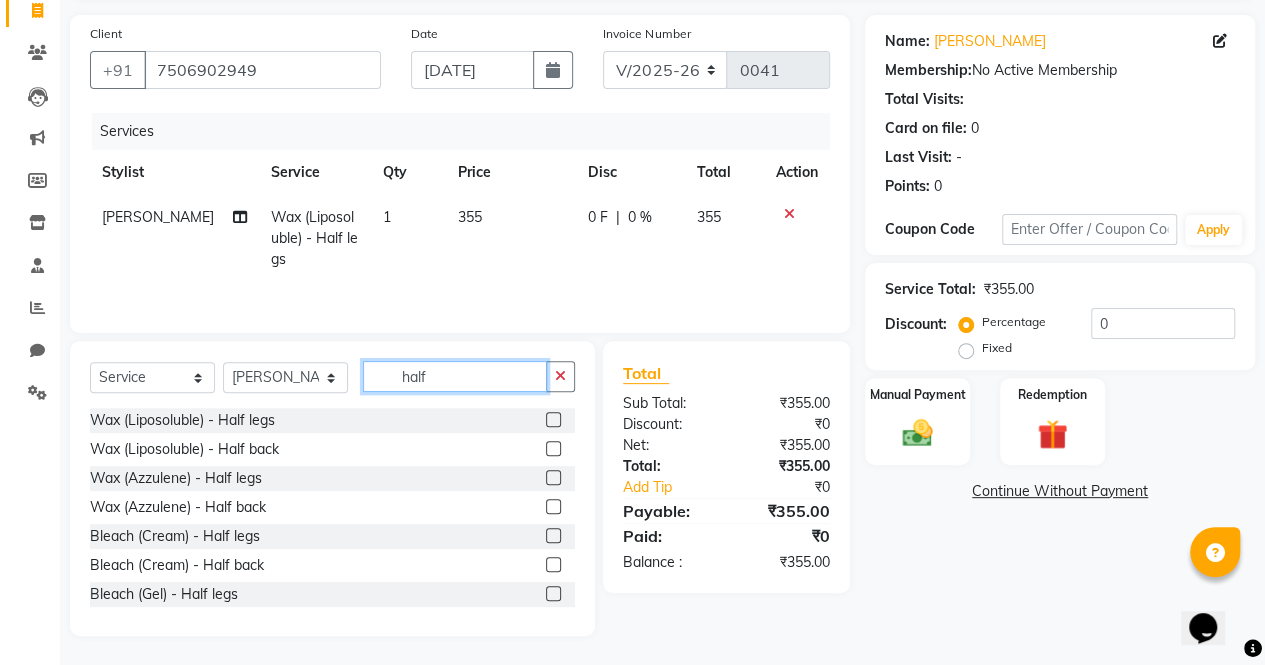 click on "half" 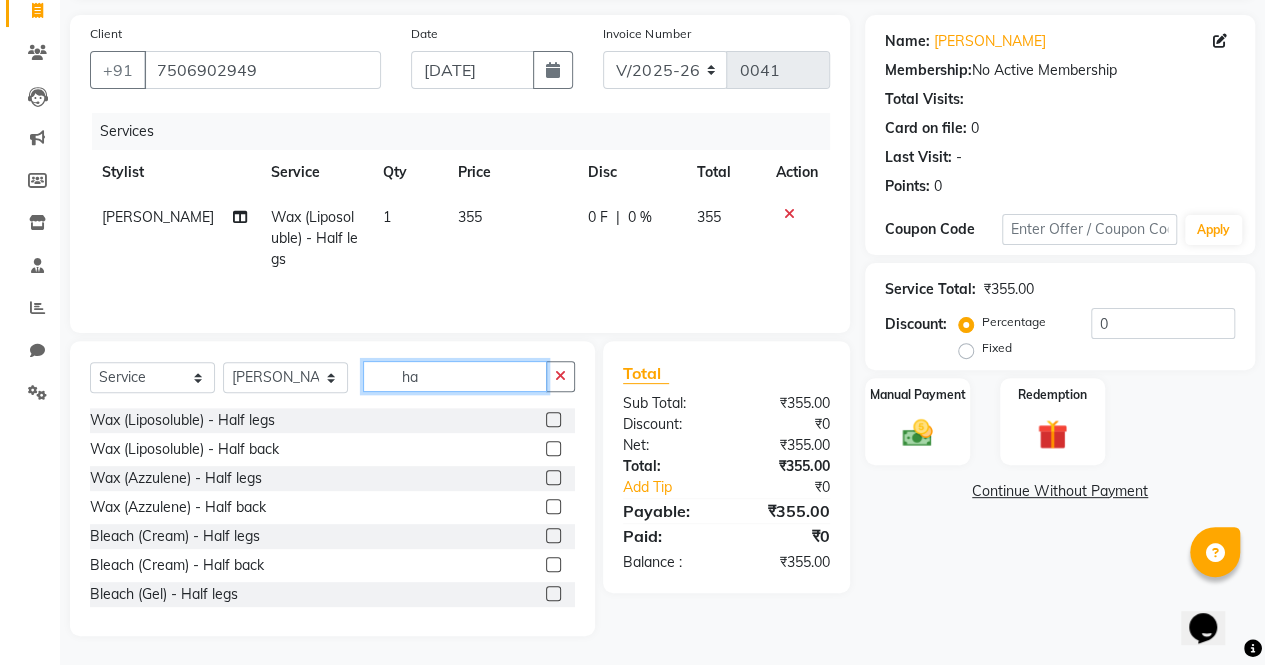 type on "h" 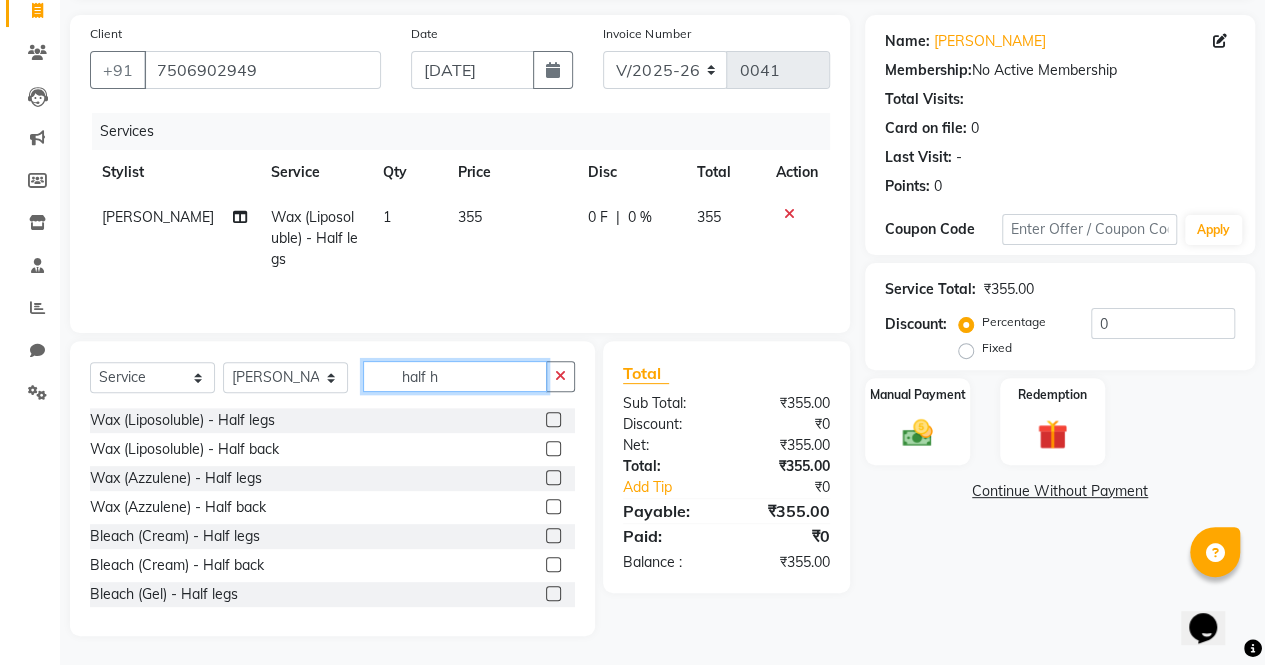 scroll, scrollTop: 92, scrollLeft: 0, axis: vertical 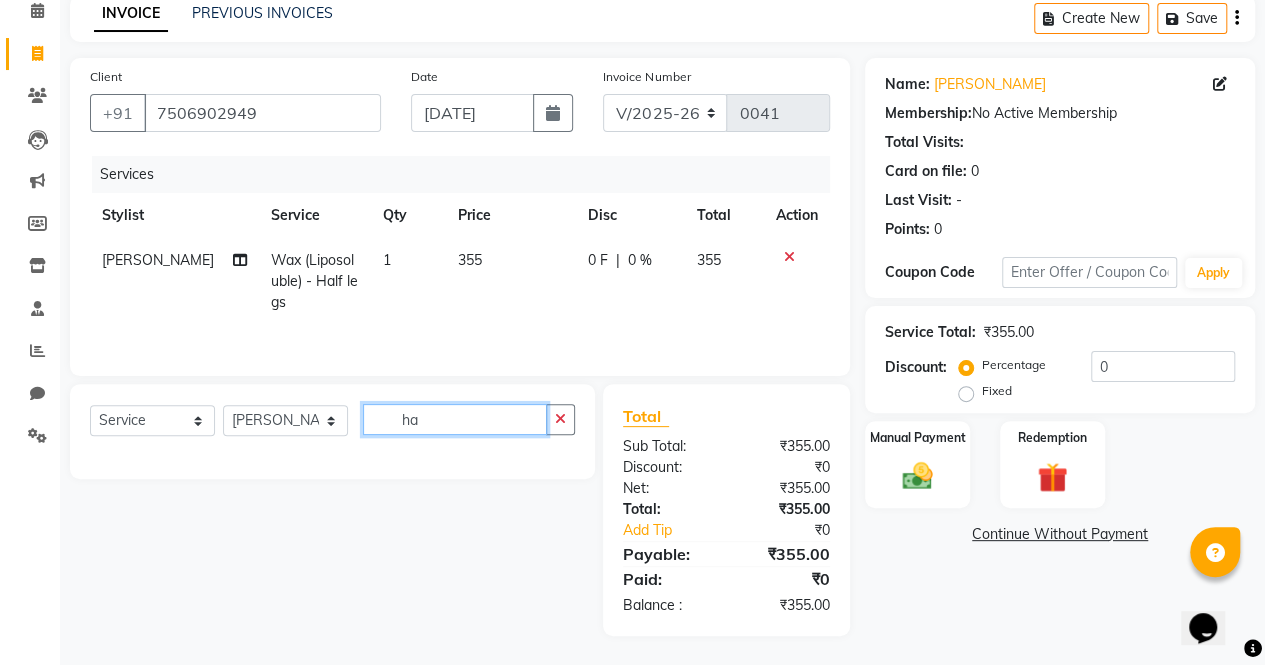 type on "h" 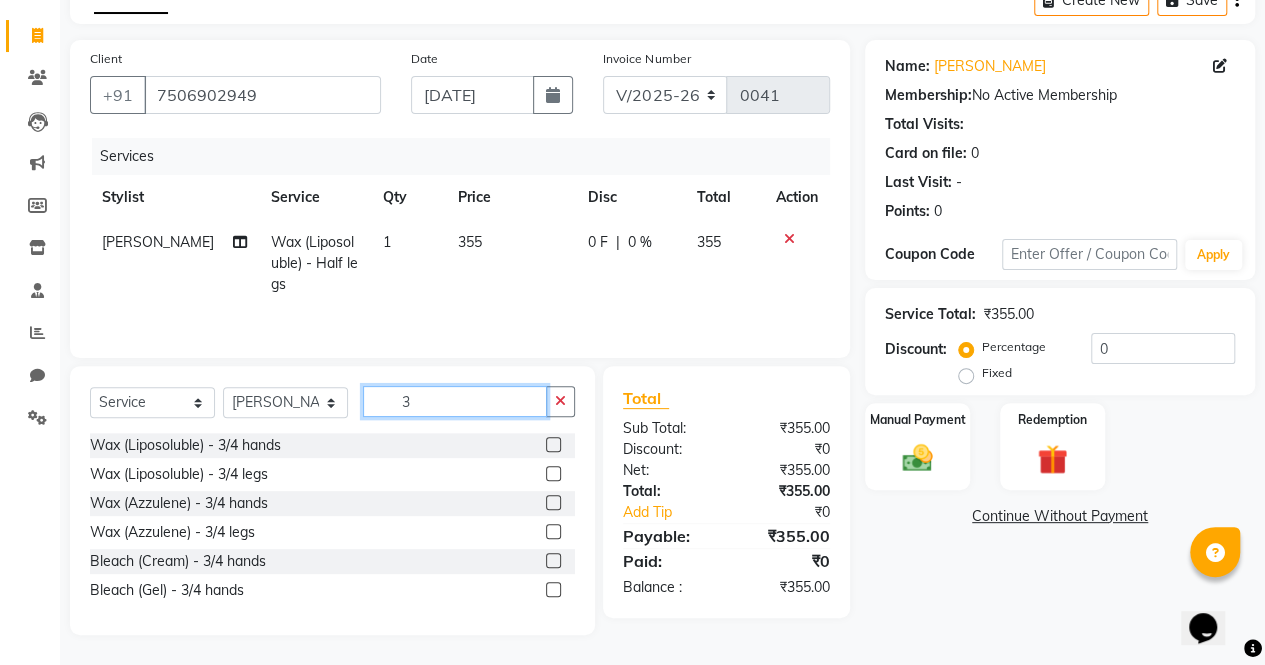 scroll, scrollTop: 109, scrollLeft: 0, axis: vertical 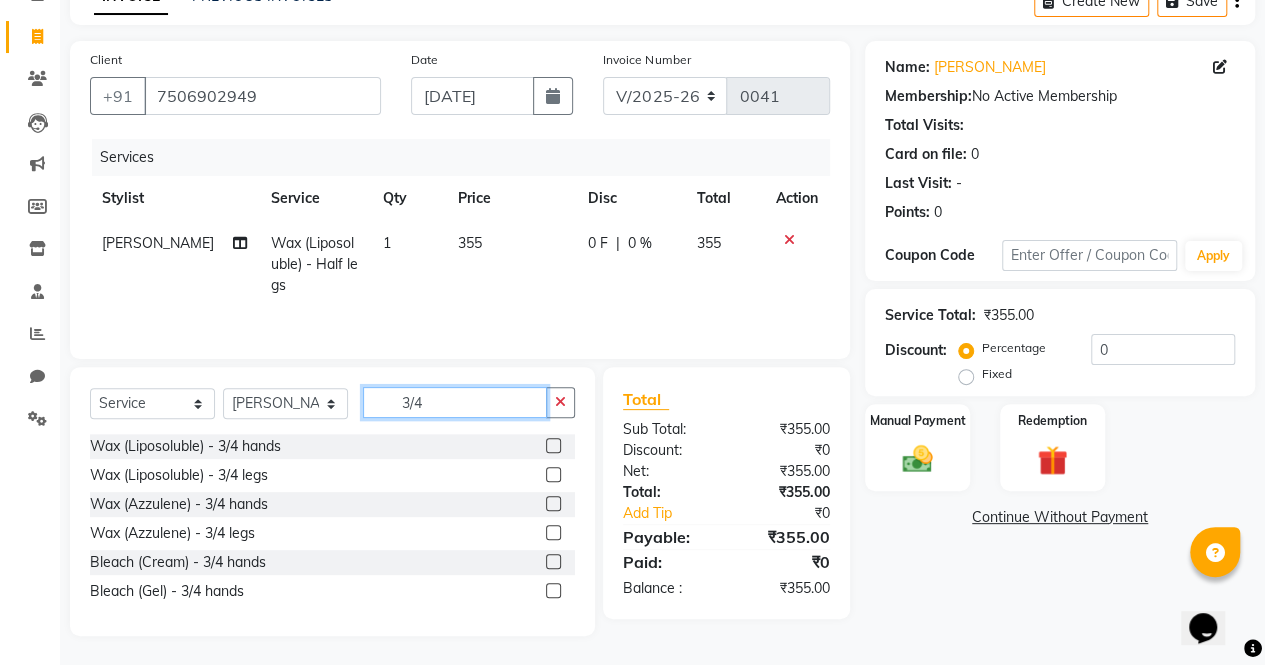 type on "3/4" 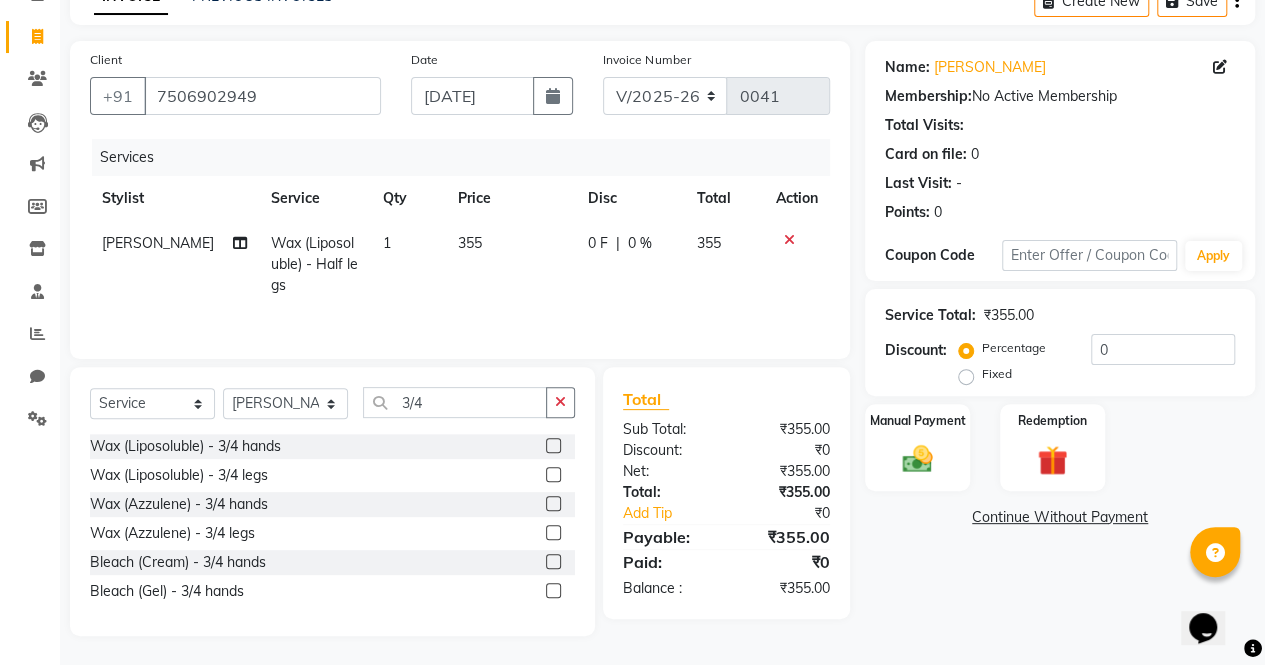 click 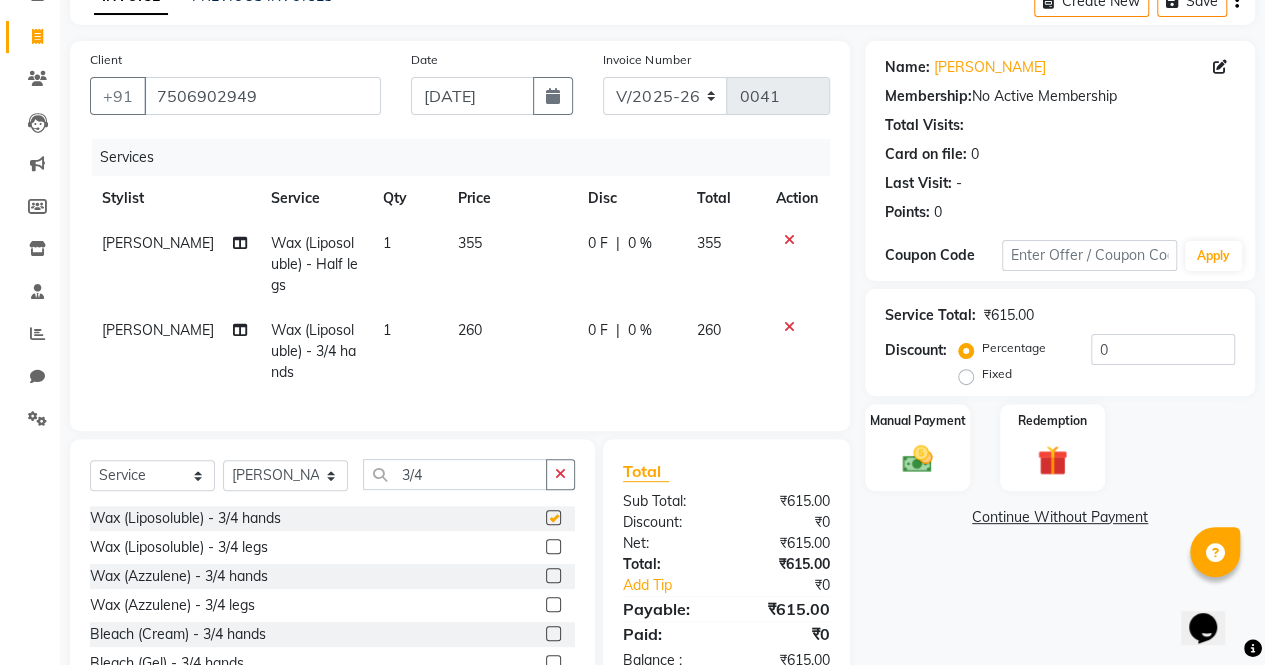 checkbox on "false" 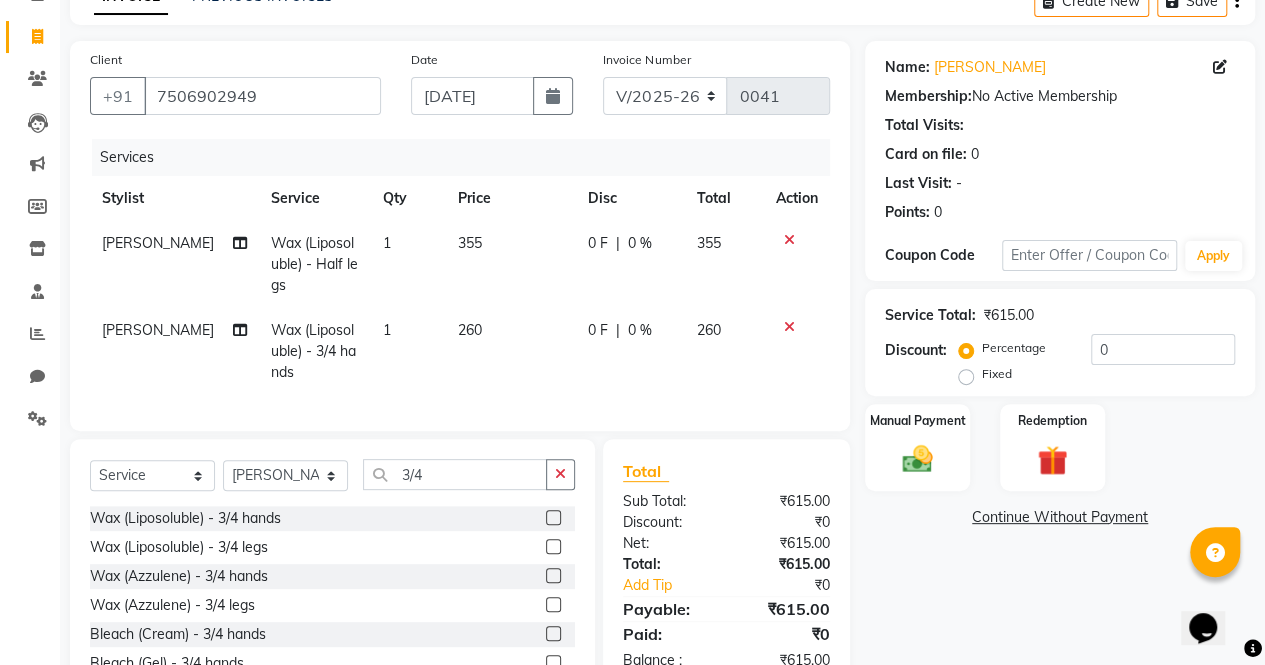 click on "Wax (Liposoluble) - 3/4 hands" 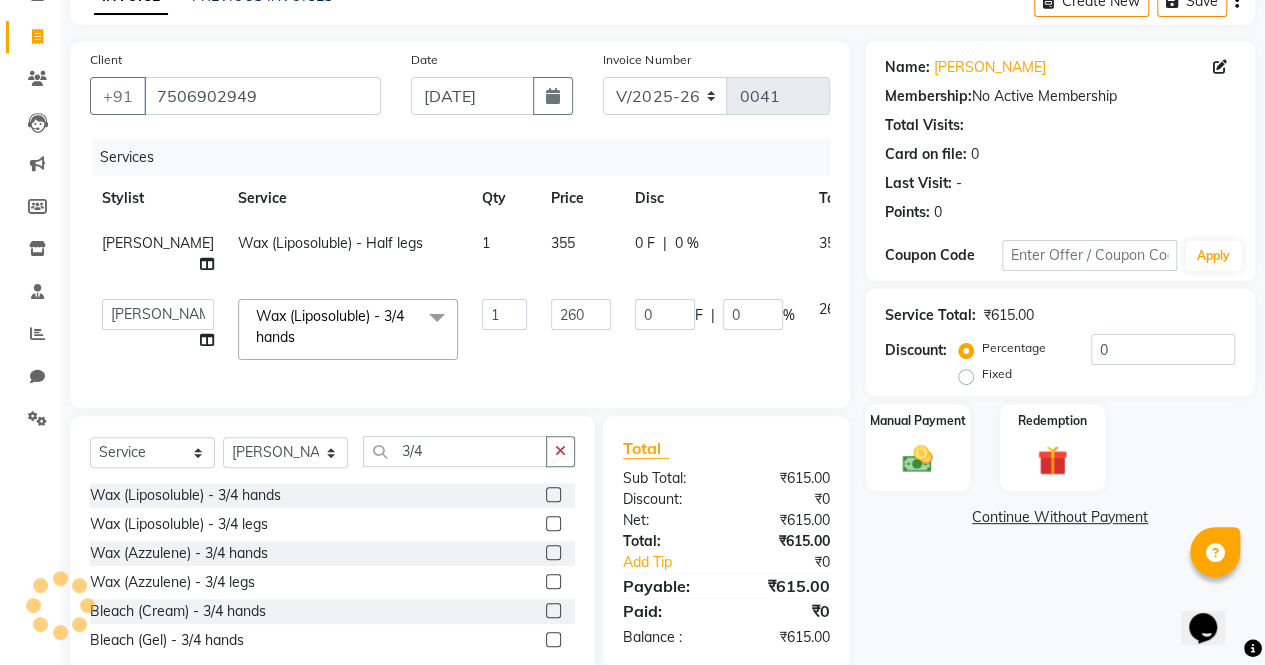 click on "Wax (Liposoluble) - 3/4 hands  x" 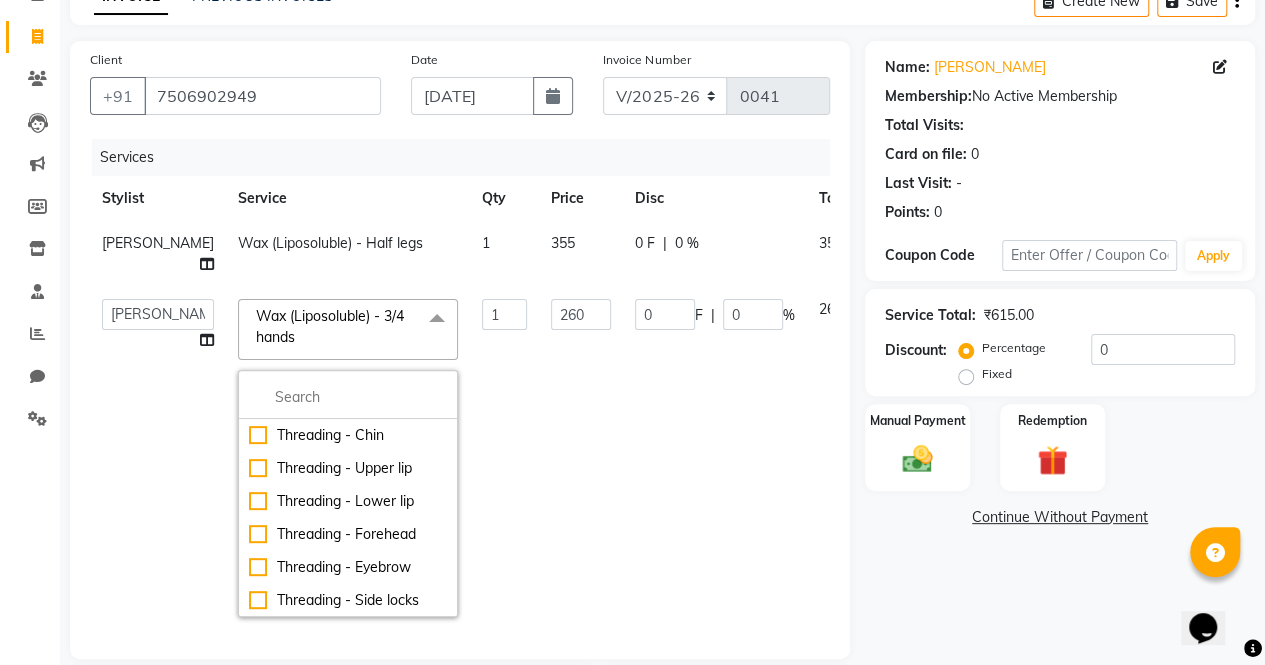 click on "Wax (Liposoluble) - 3/4 hands  x" 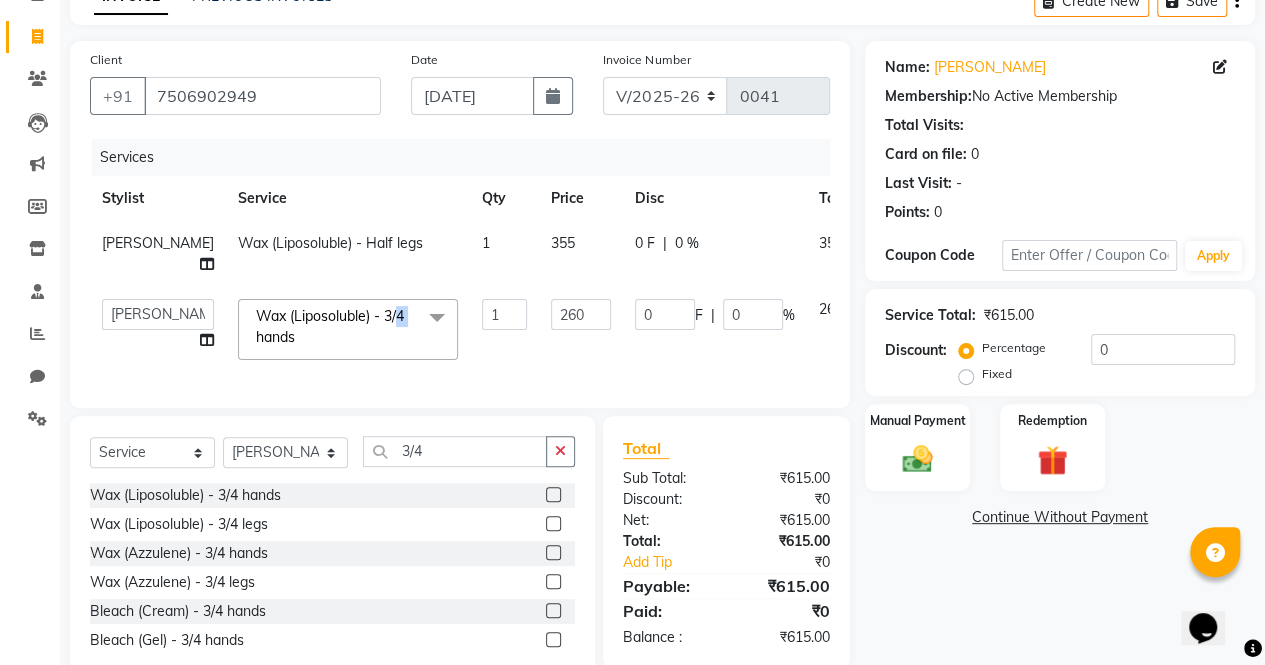 click on "Wax (Liposoluble) - 3/4 hands  x" 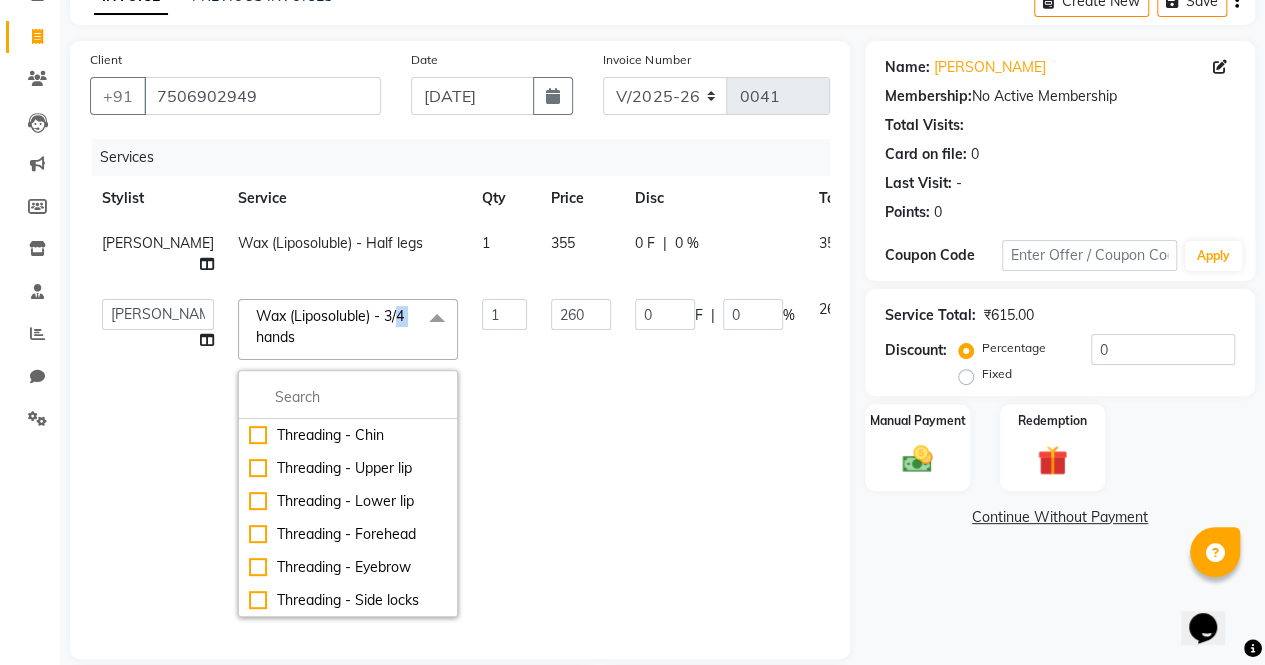 click on "Wax (Liposoluble) - 3/4 hands  x" 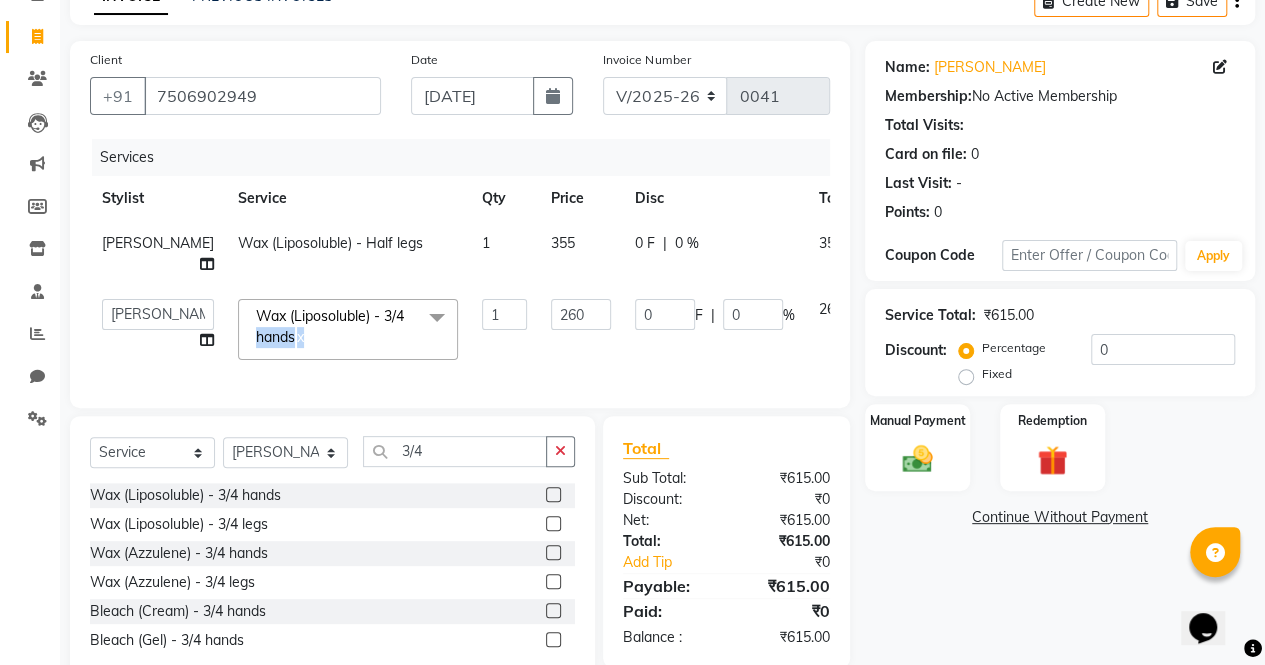 drag, startPoint x: 354, startPoint y: 361, endPoint x: 334, endPoint y: 337, distance: 31.241 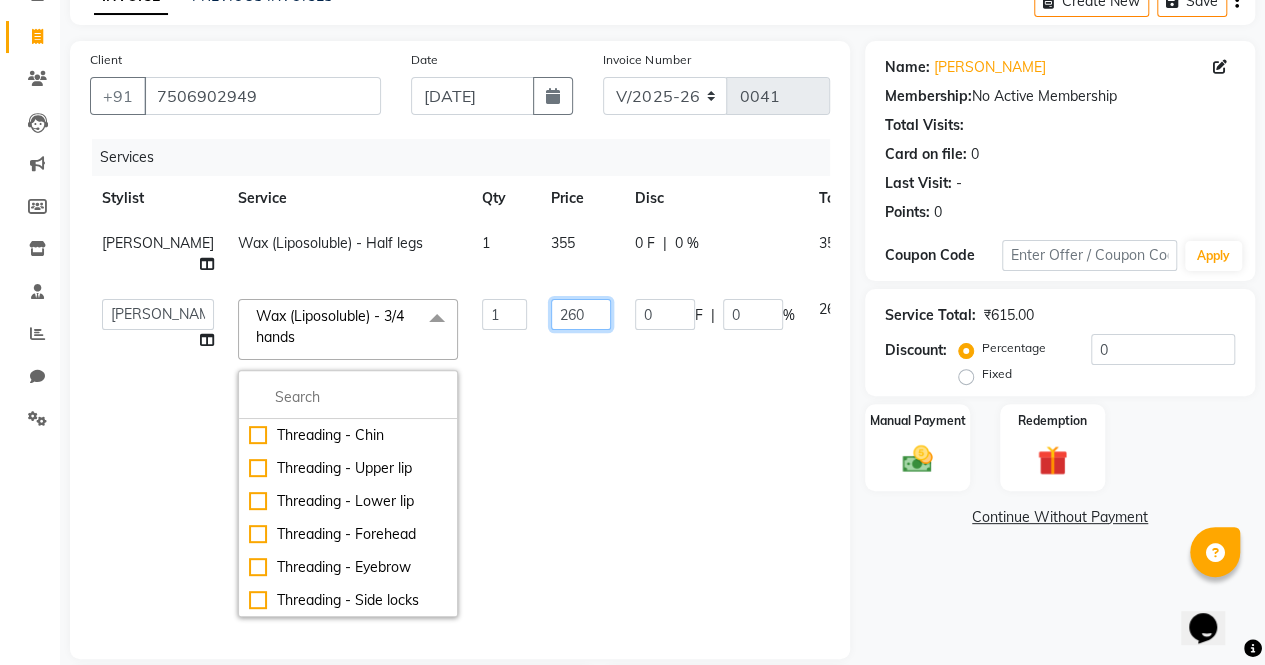 click on "260" 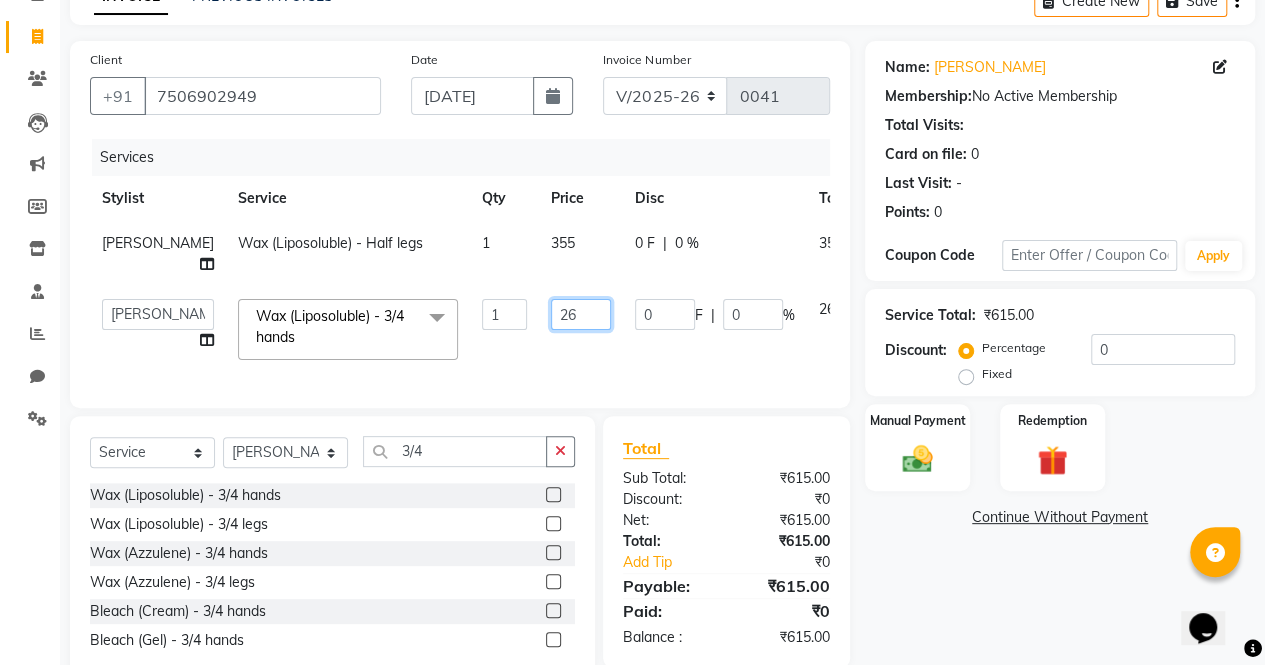 type on "2" 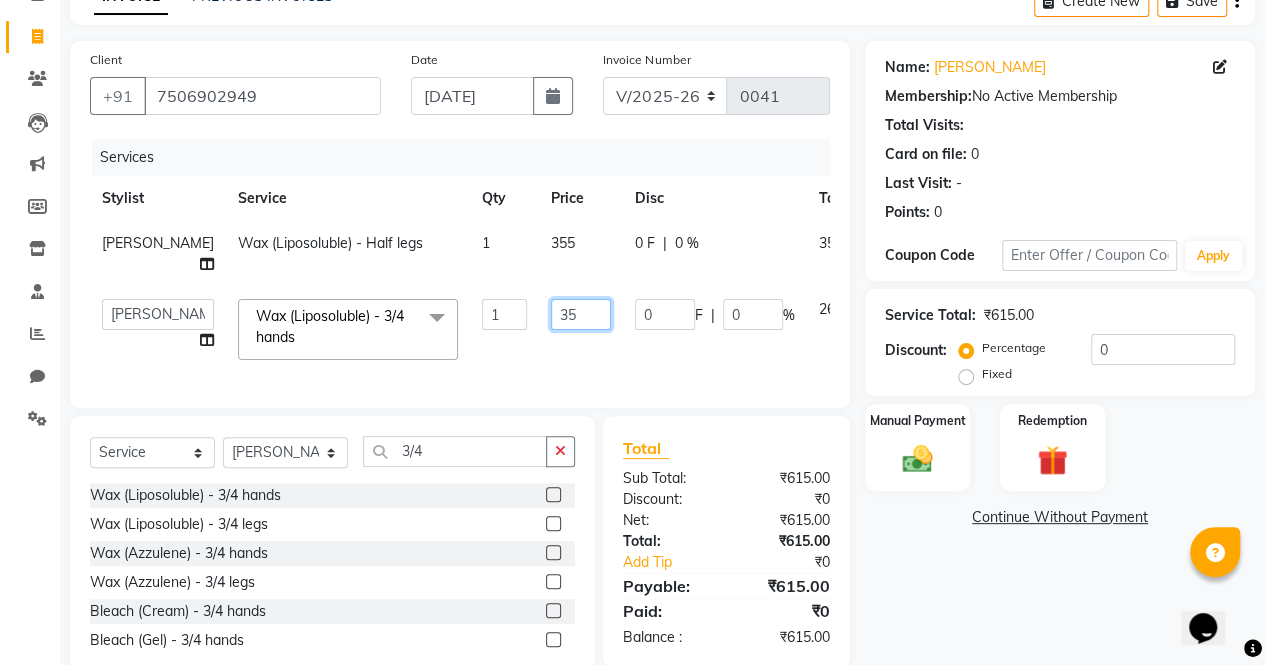 type on "355" 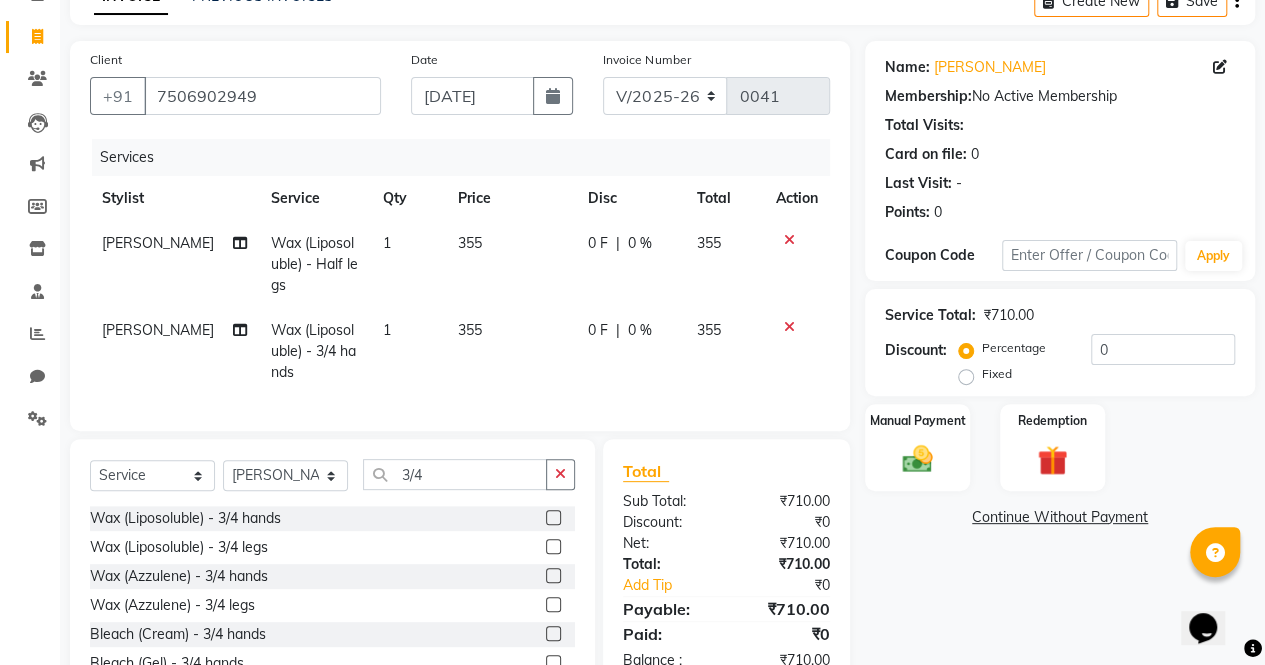 click on "Wax (Liposoluble) - 3/4 hands" 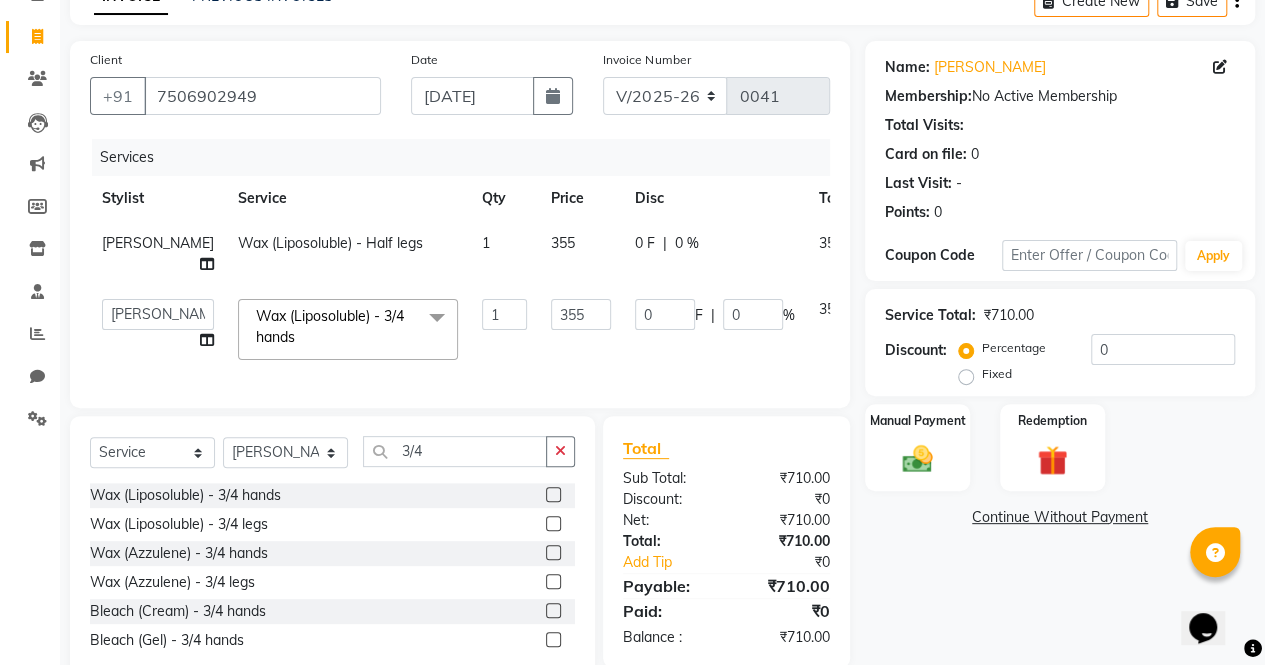 click on "Wax (Liposoluble) - 3/4 hands" 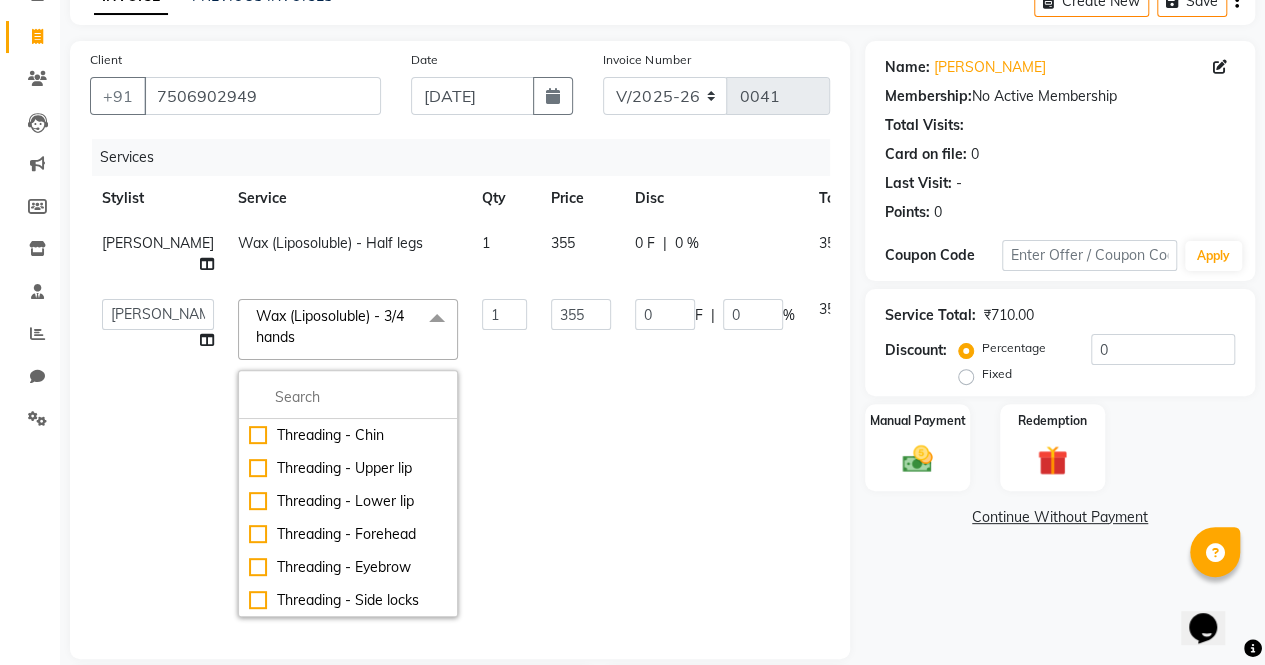 click 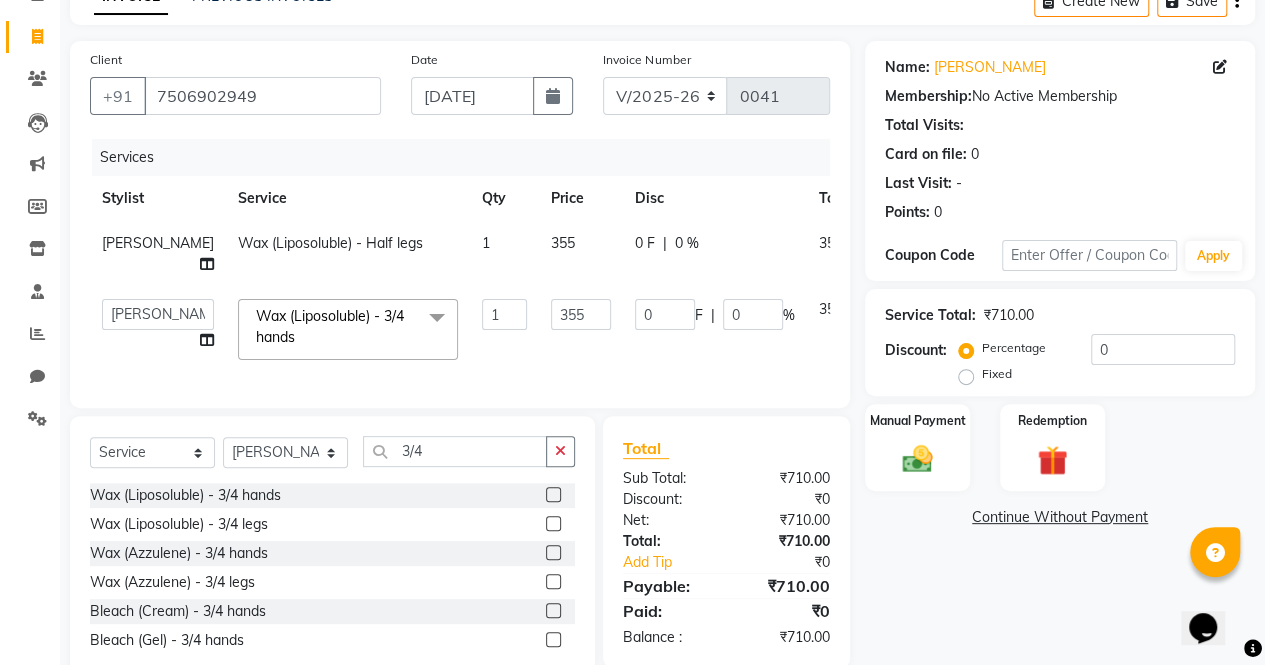 click 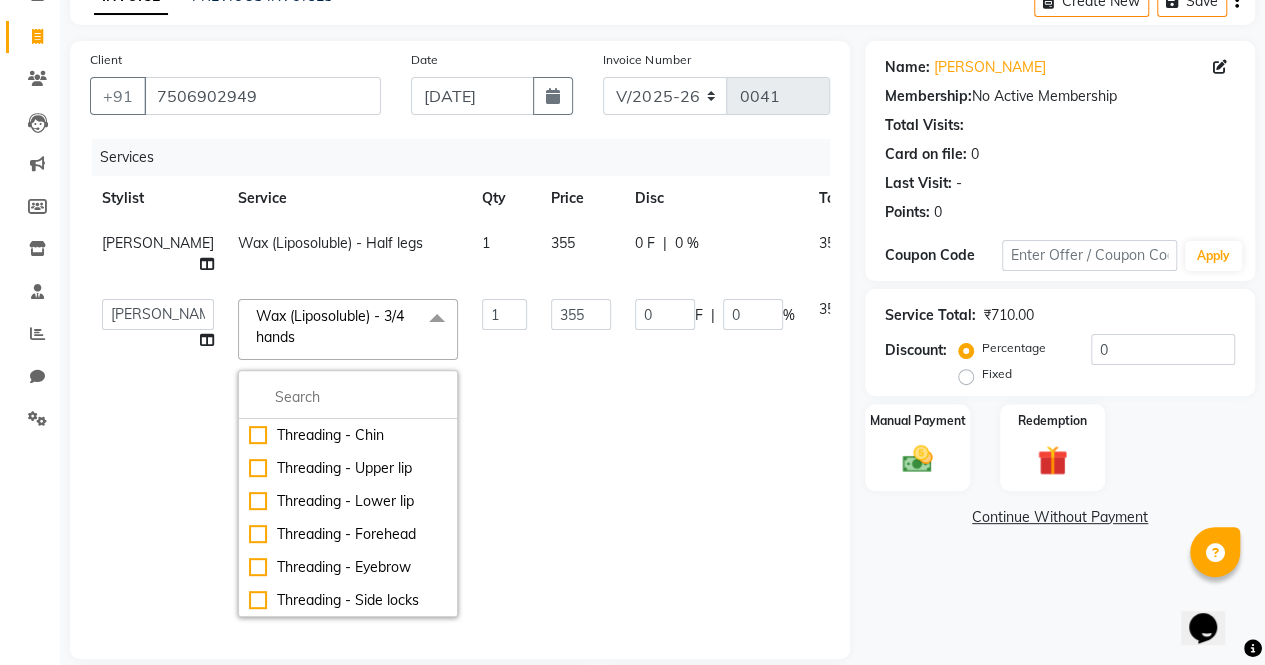 click 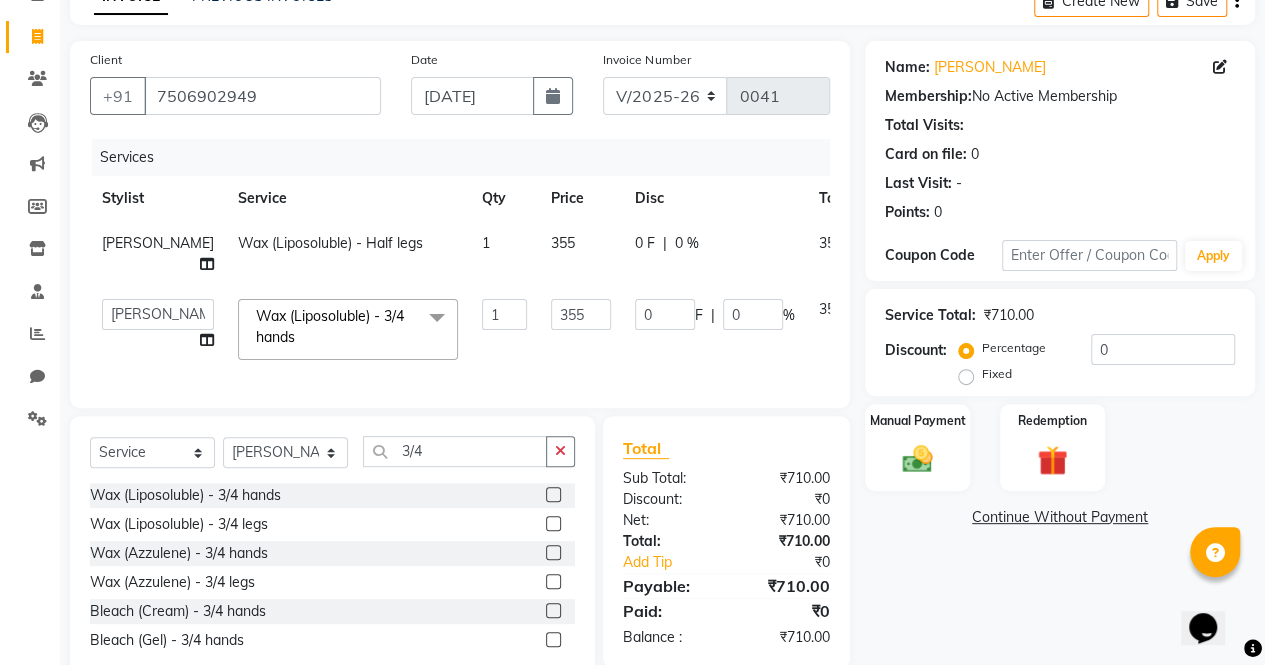 click on "Wax (Liposoluble) - 3/4 hands  x" 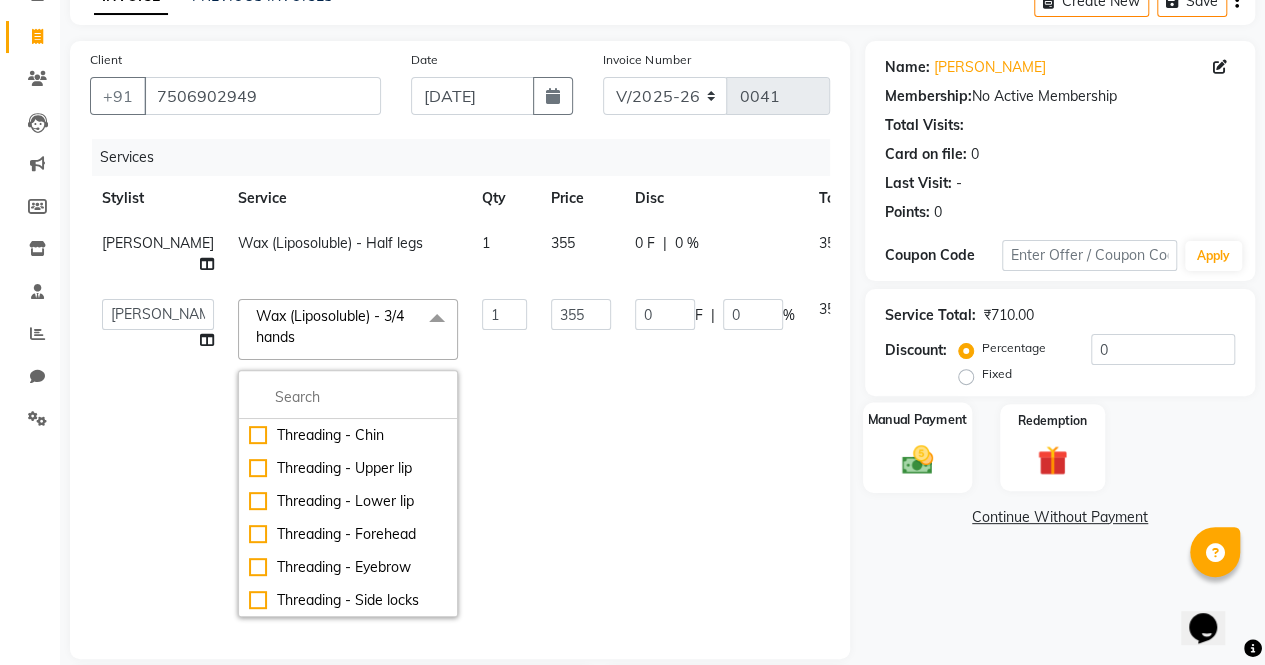click 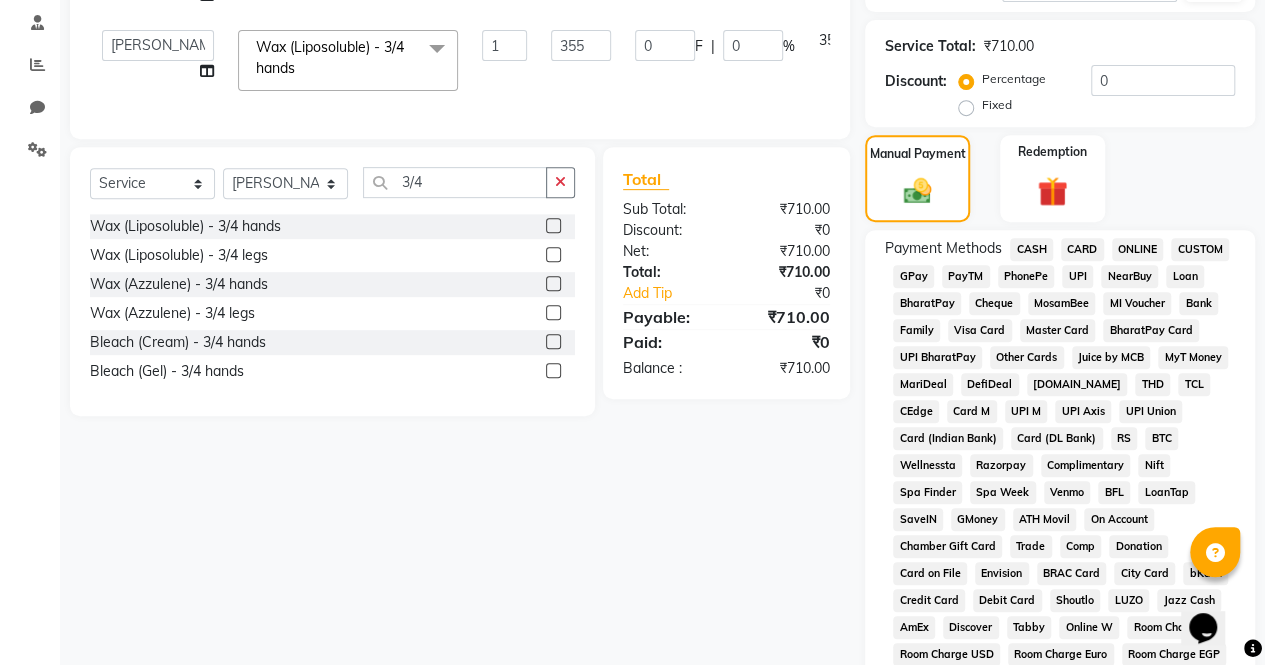 scroll, scrollTop: 401, scrollLeft: 0, axis: vertical 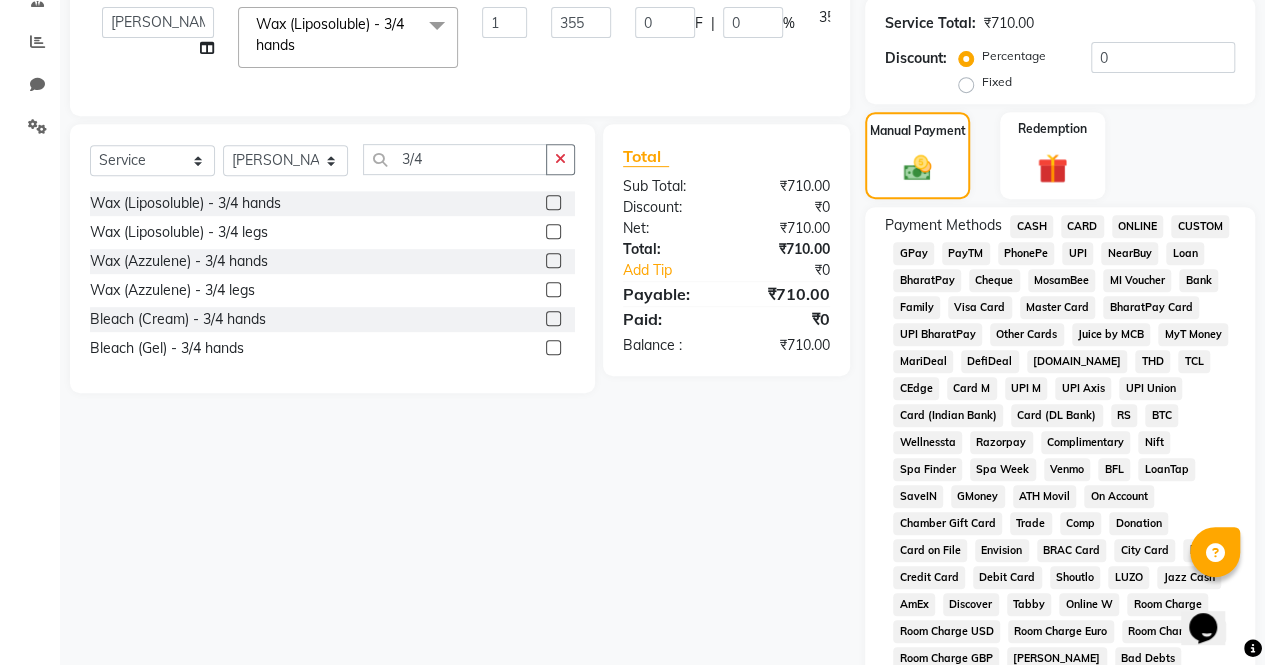 click on "CASH" 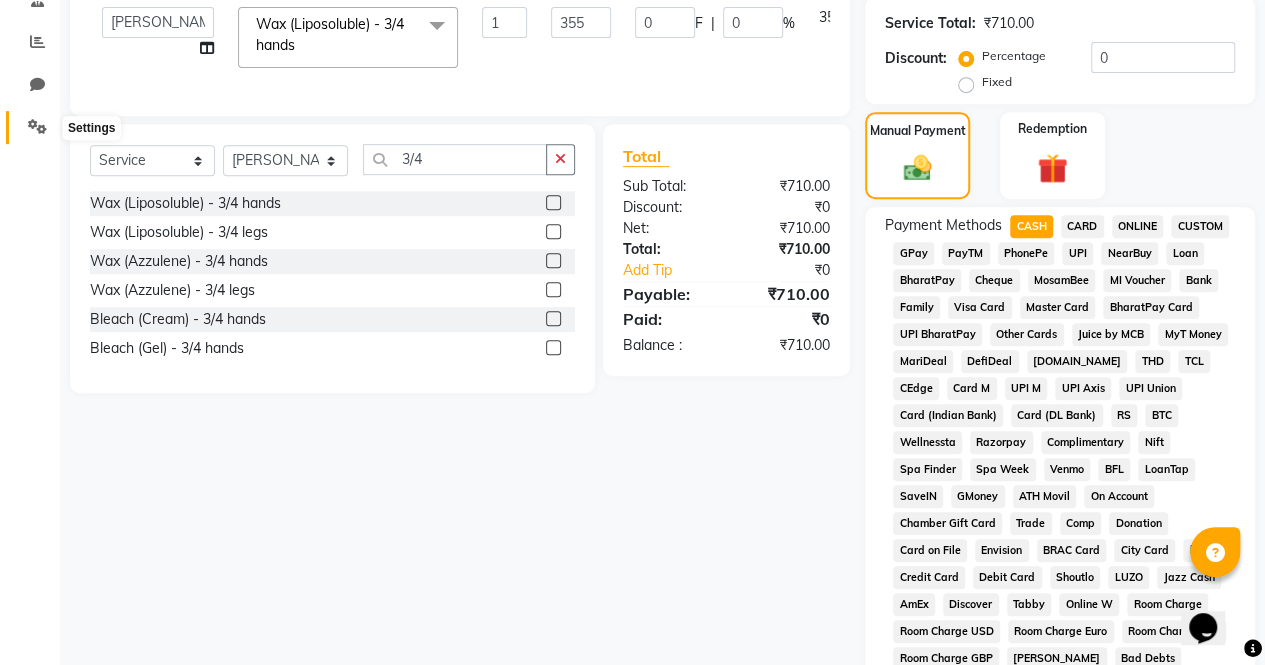 click 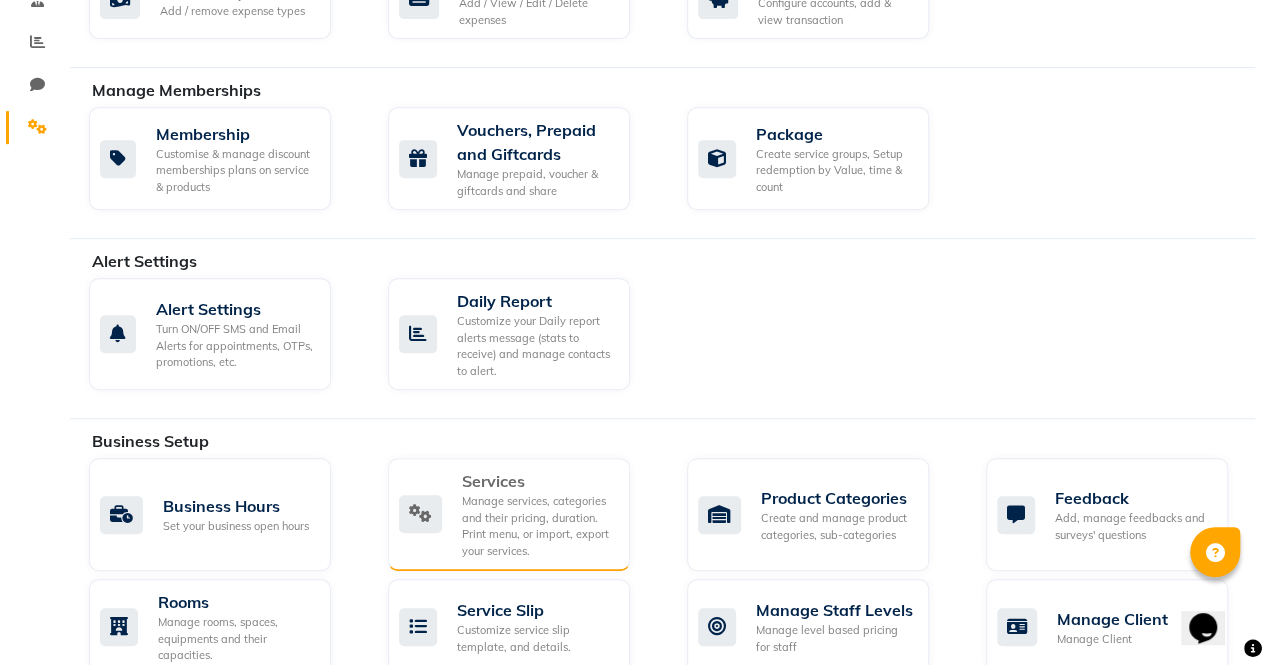 click on "Services  Manage services, categories and their pricing, duration. Print menu, or import, export your services." 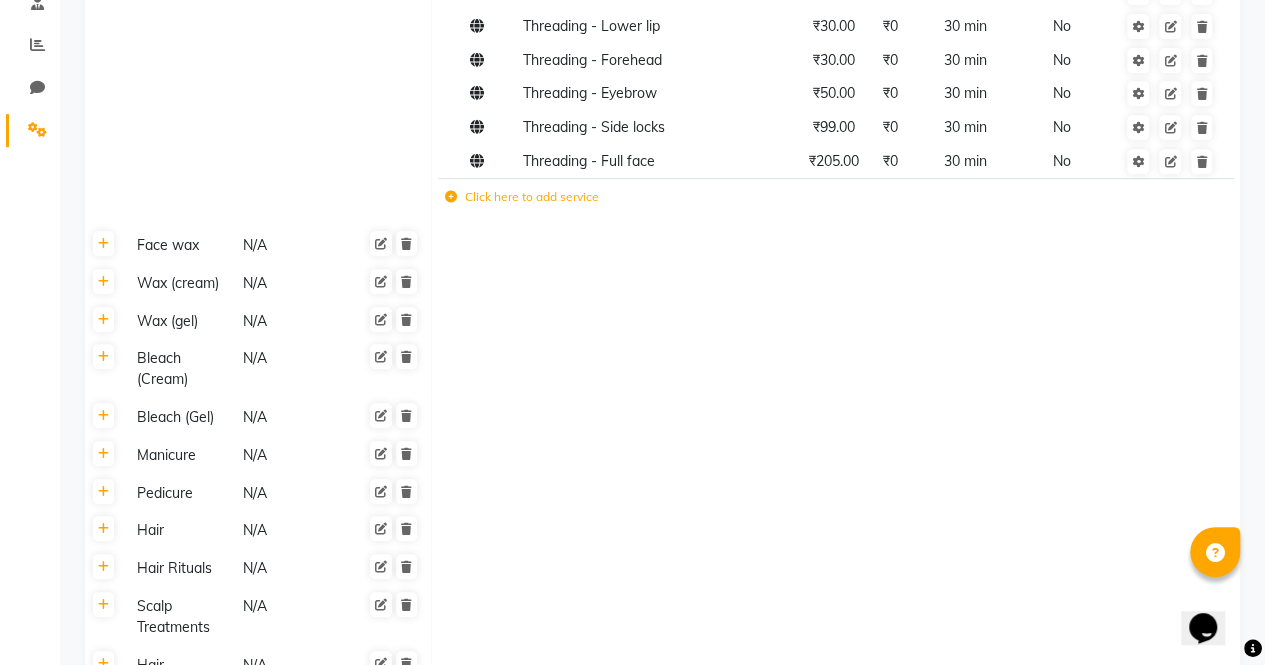scroll, scrollTop: 392, scrollLeft: 0, axis: vertical 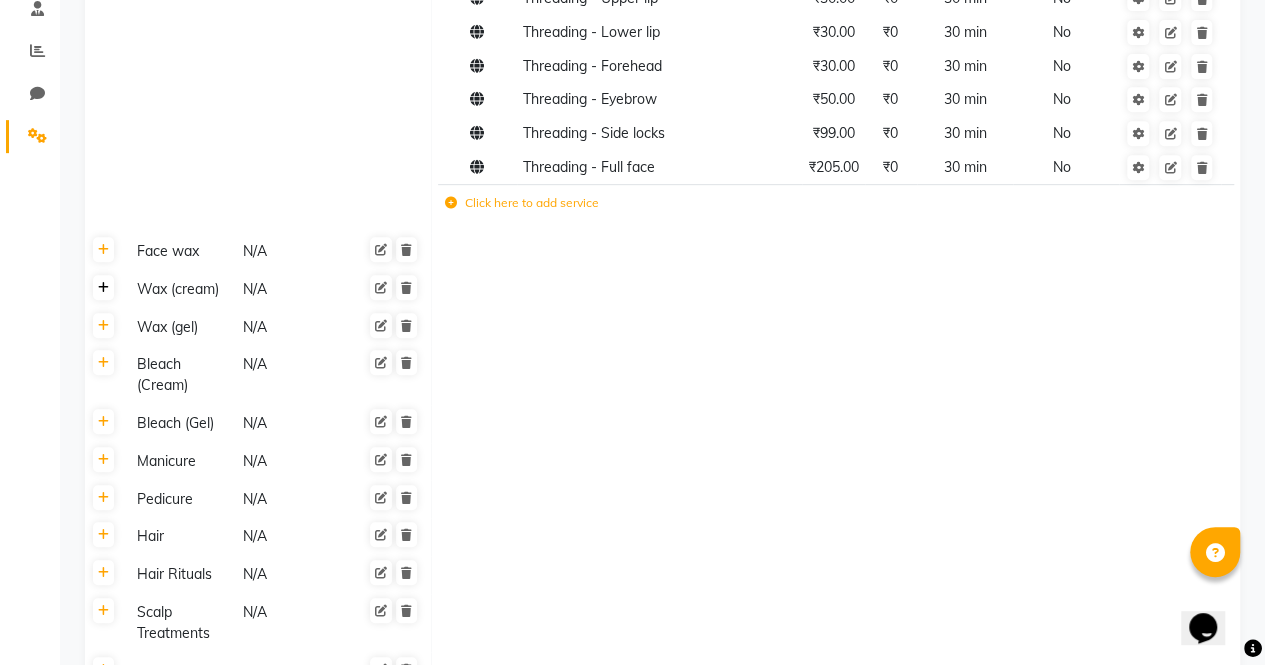 click 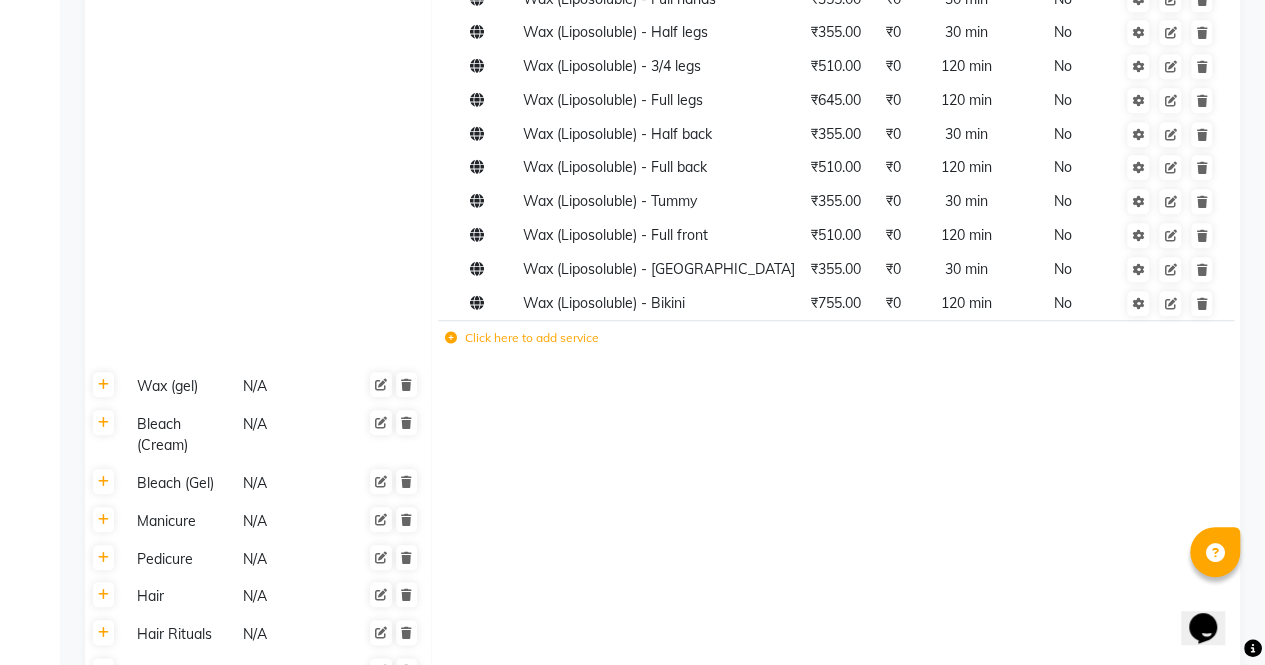 scroll, scrollTop: 776, scrollLeft: 0, axis: vertical 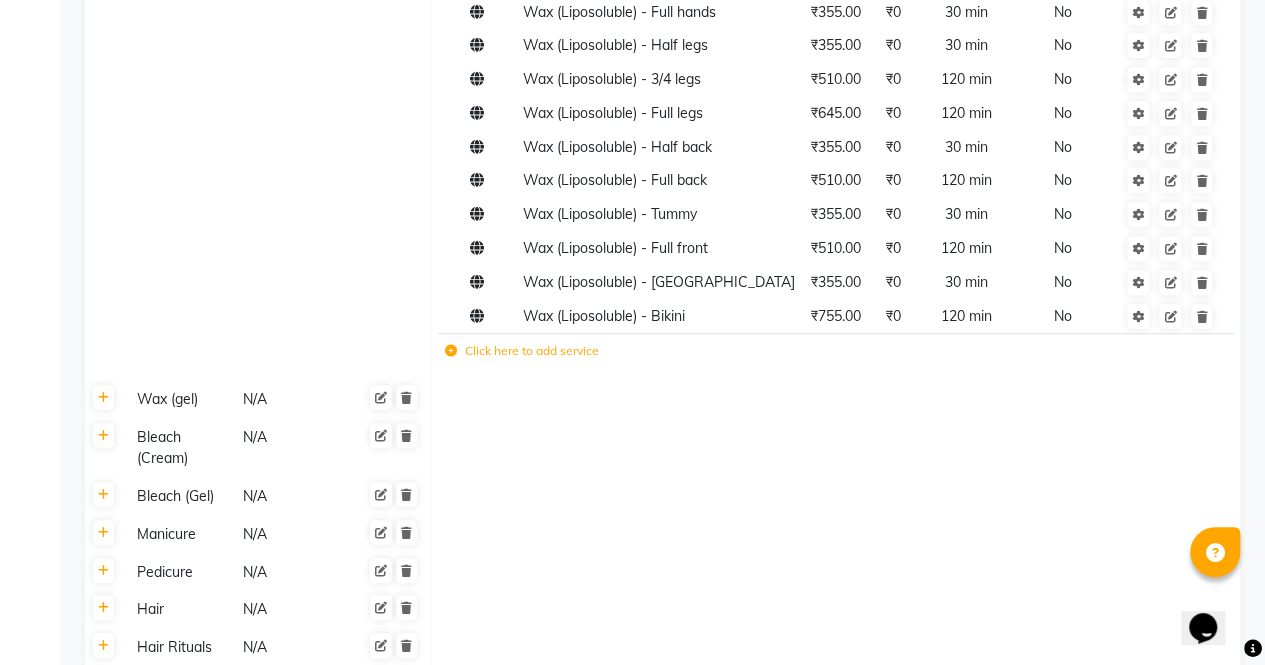click on "Click here to add service" 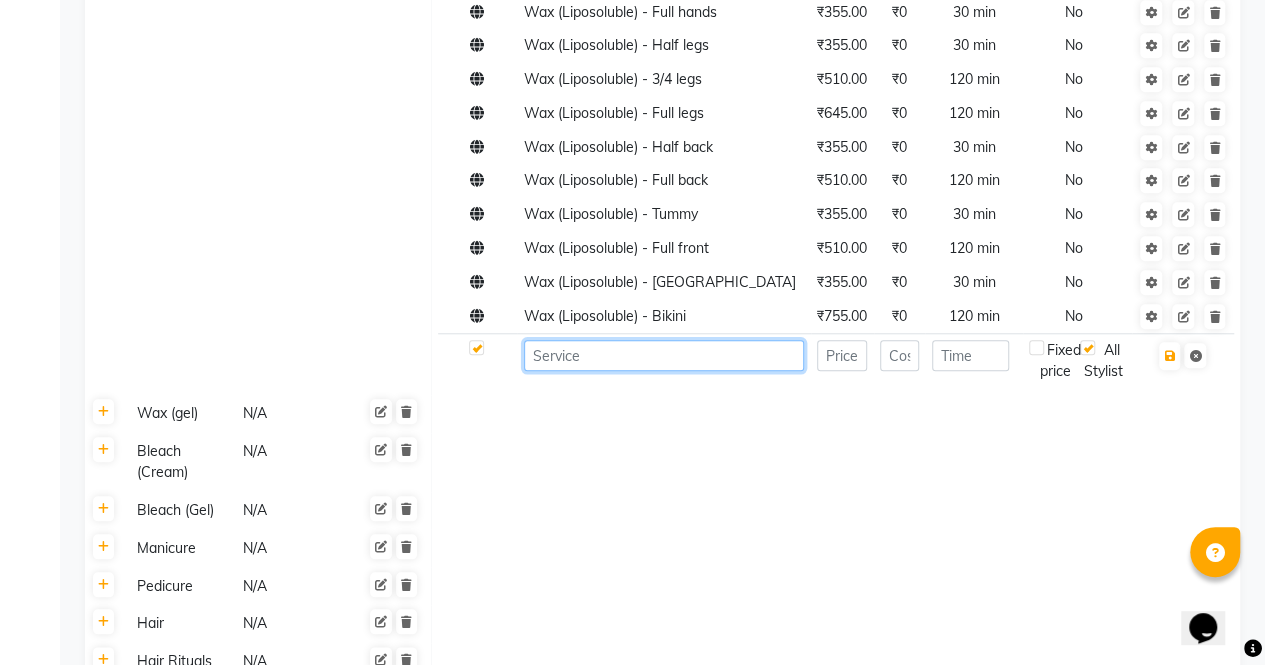 click 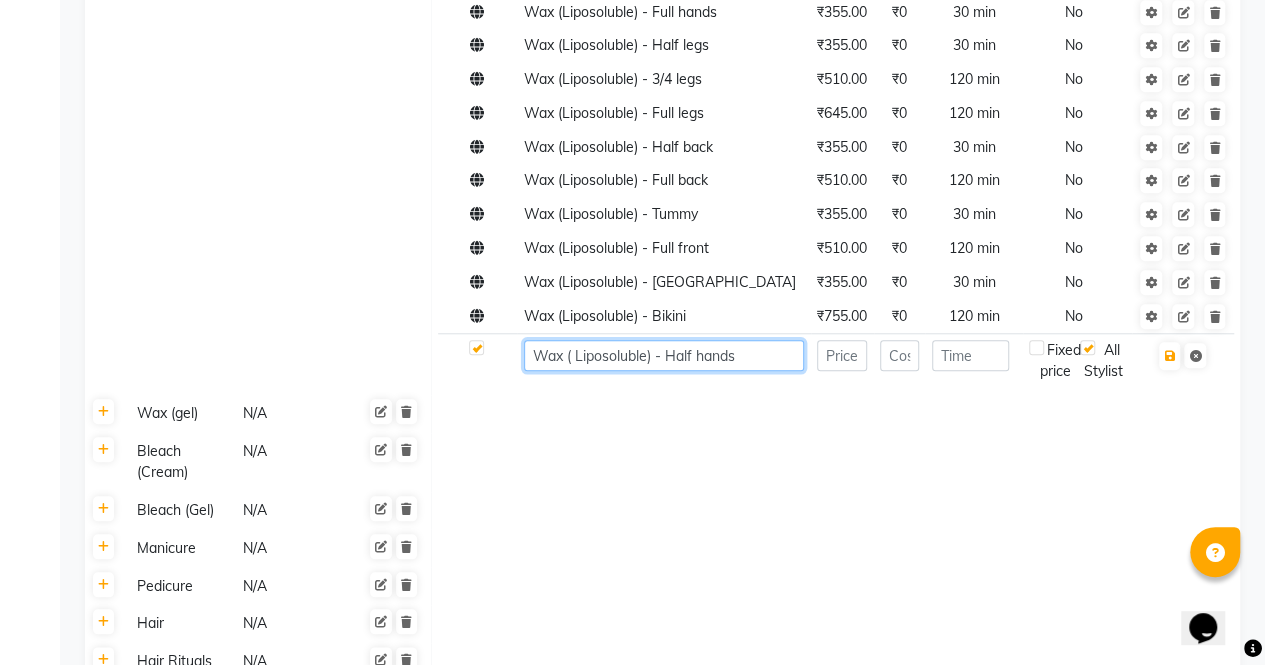 type on "Wax ( Liposoluble) - Half hands" 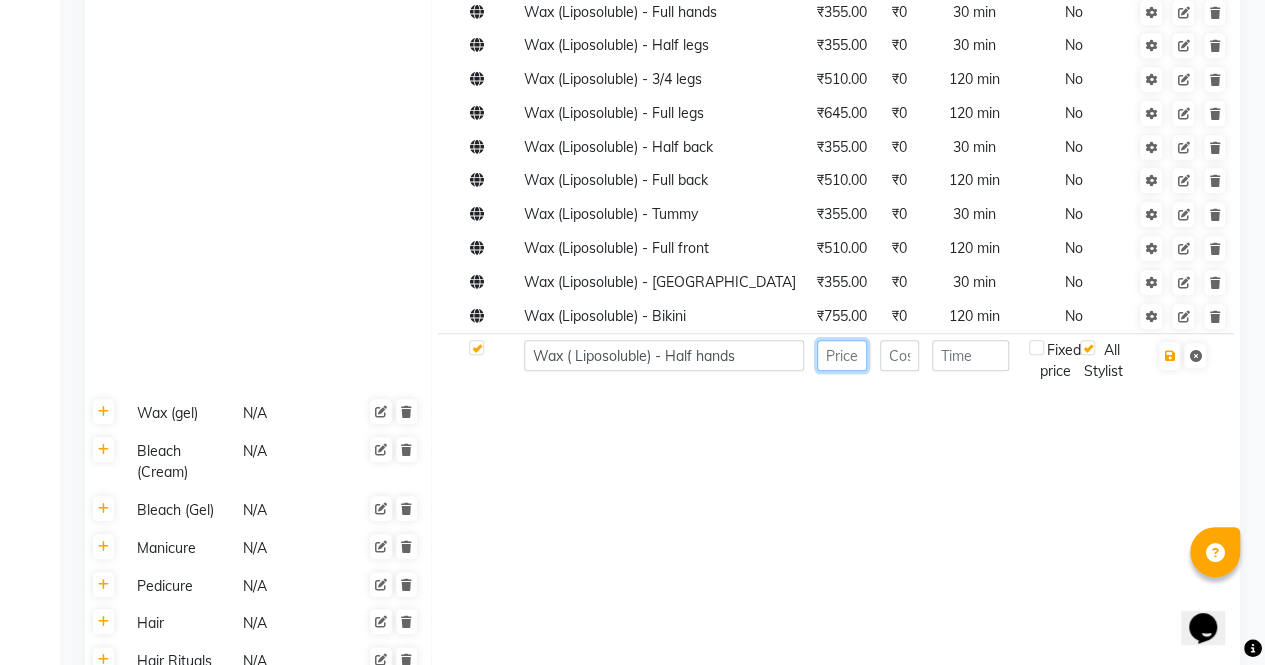 click 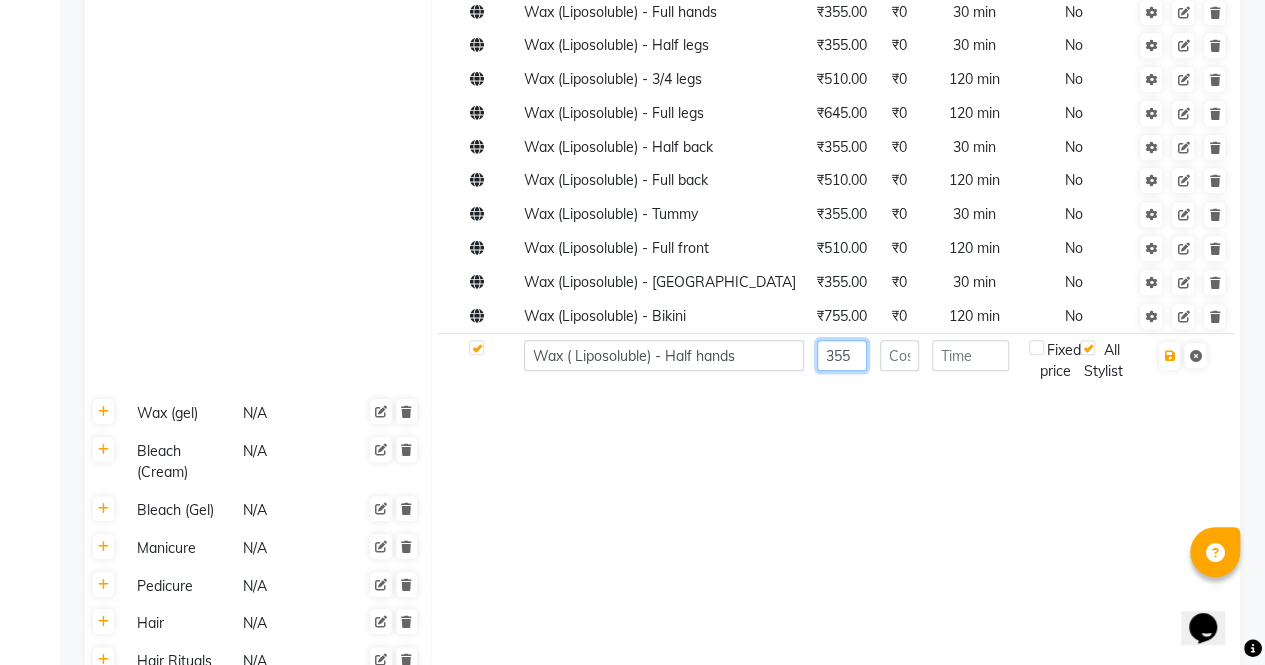 type on "355" 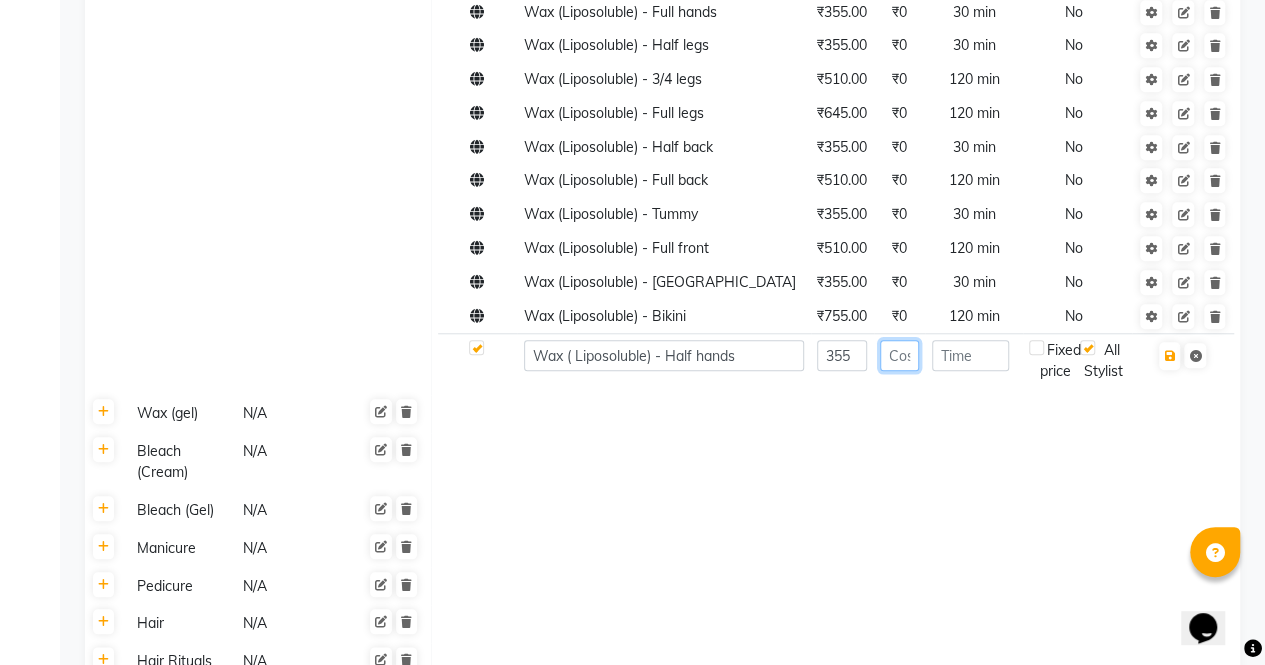 click 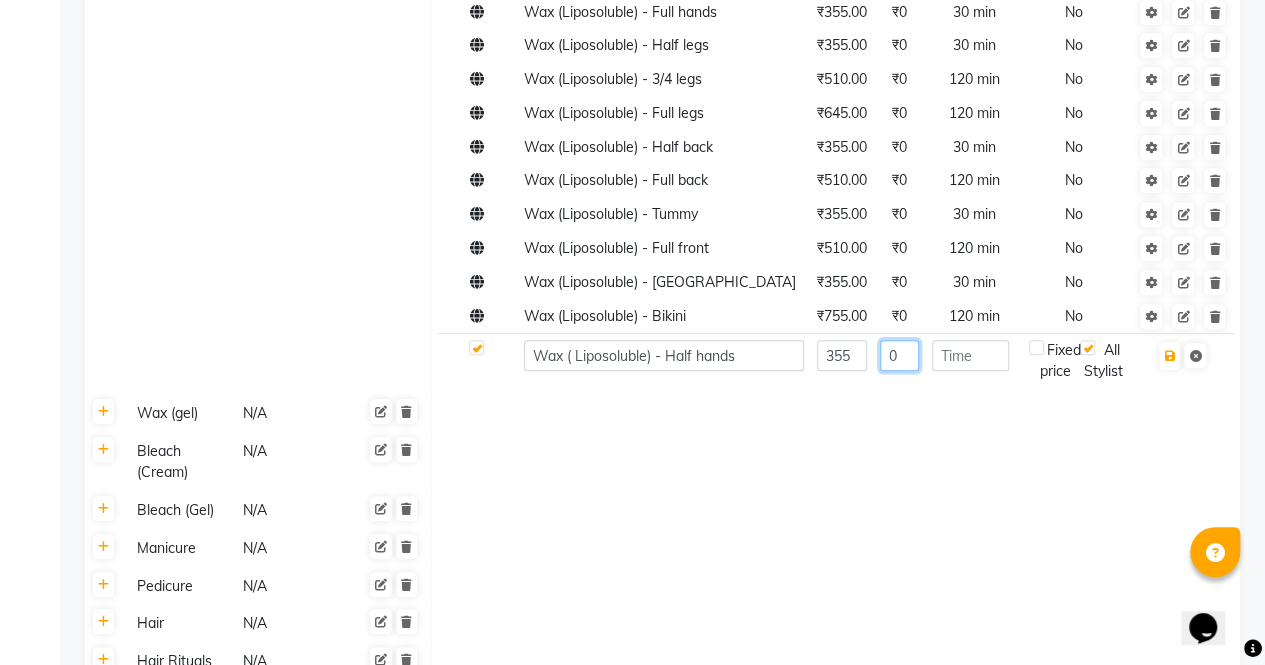 type on "0" 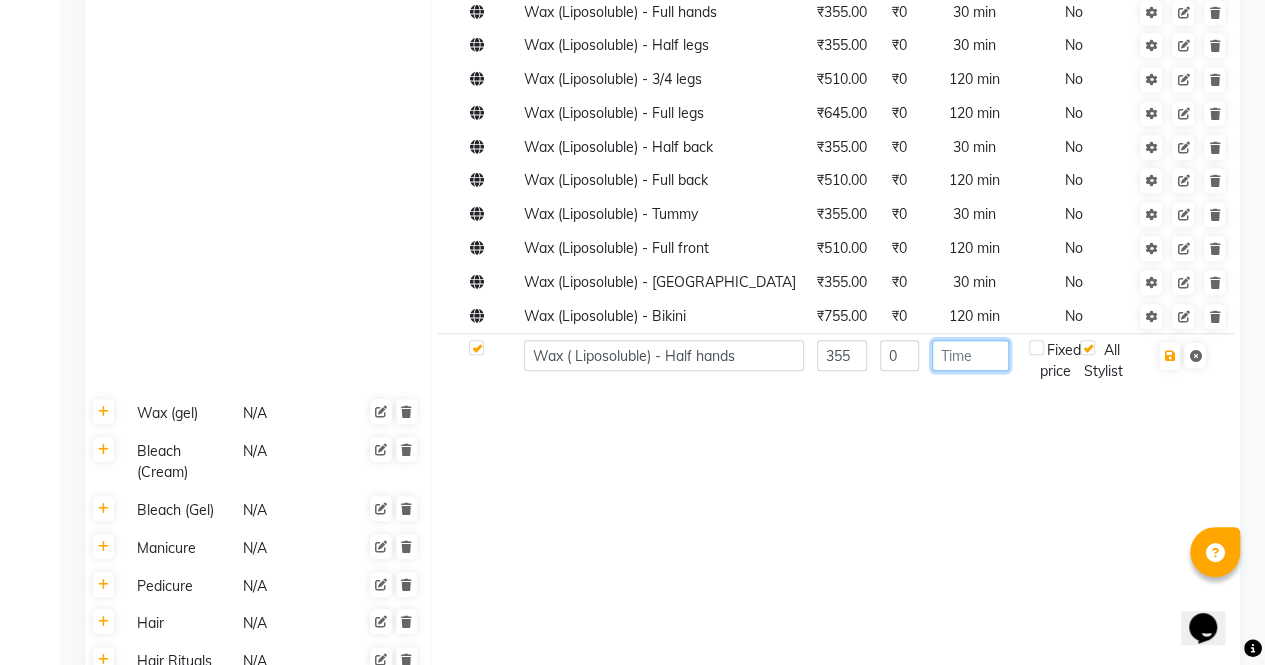 click 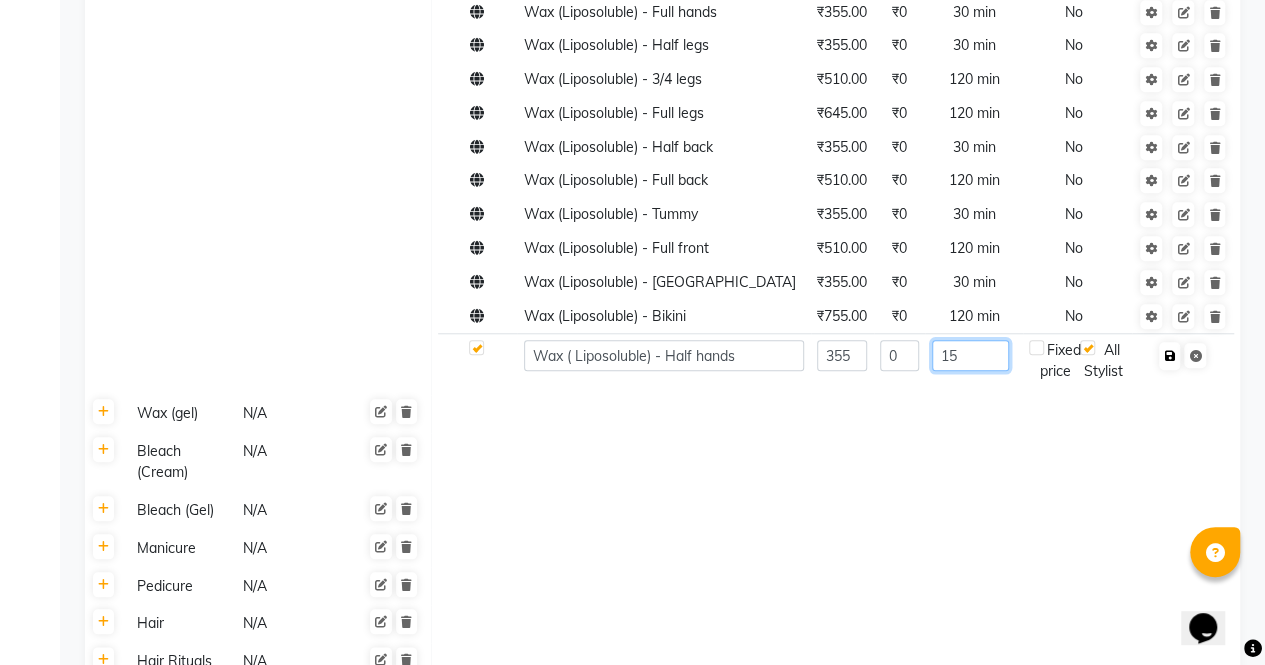 type on "15" 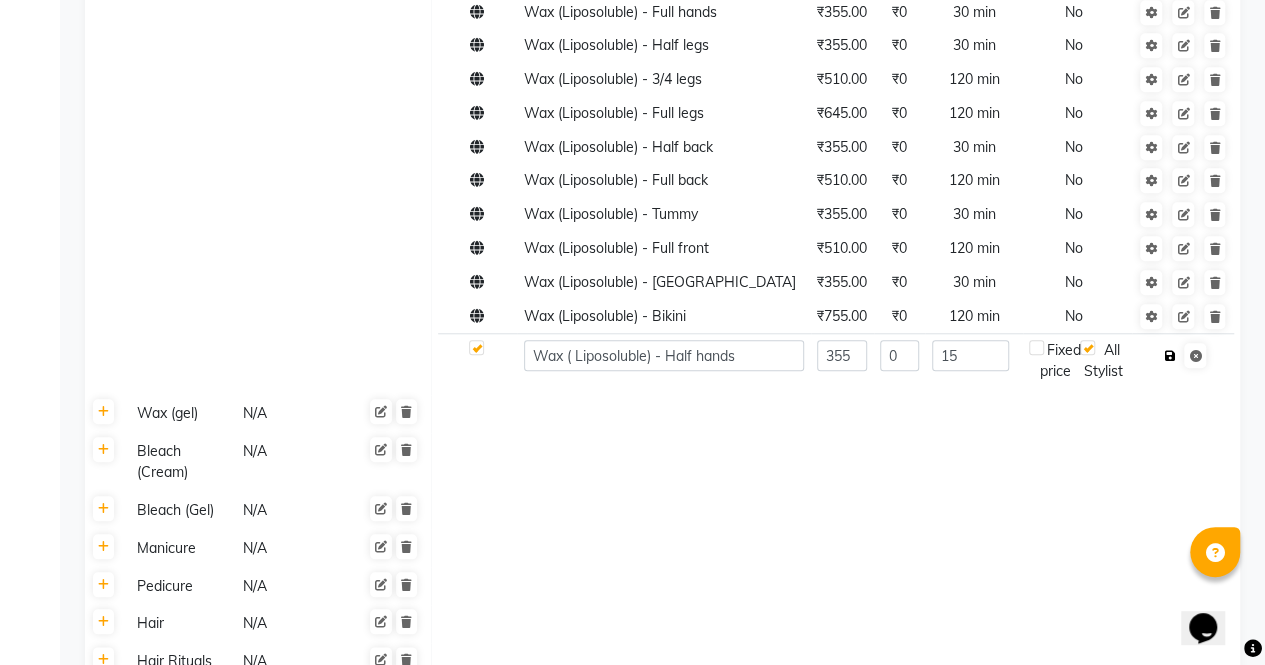 click at bounding box center [1169, 356] 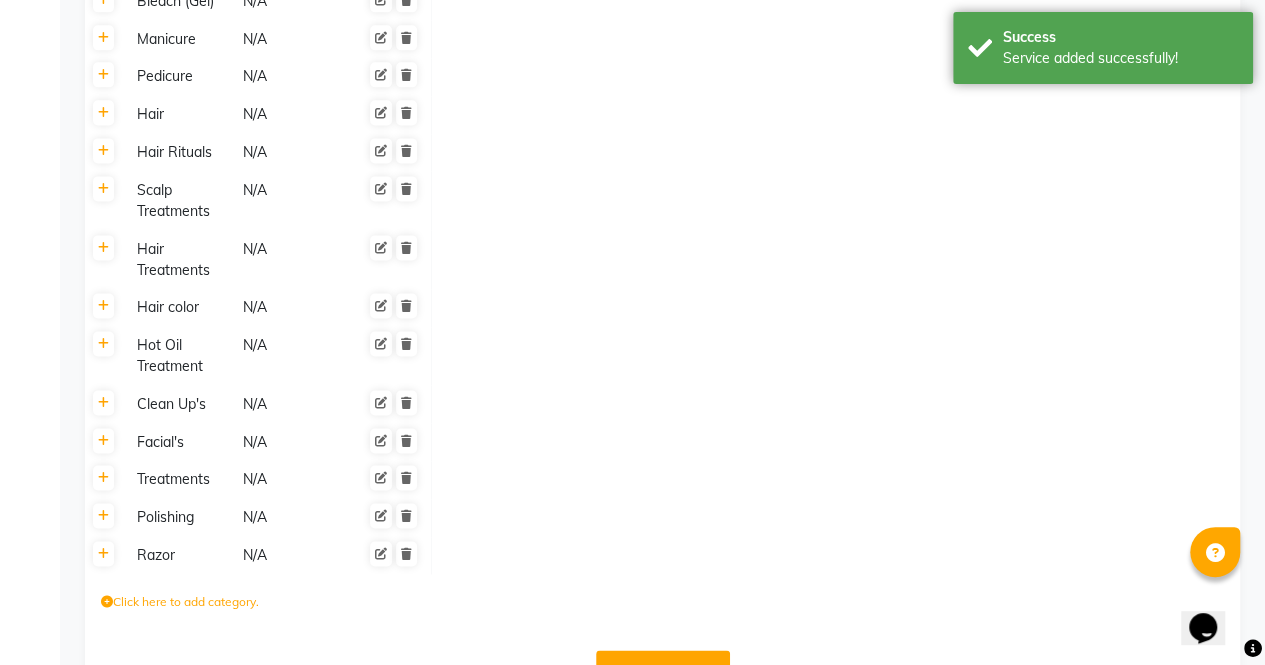 scroll, scrollTop: 1364, scrollLeft: 0, axis: vertical 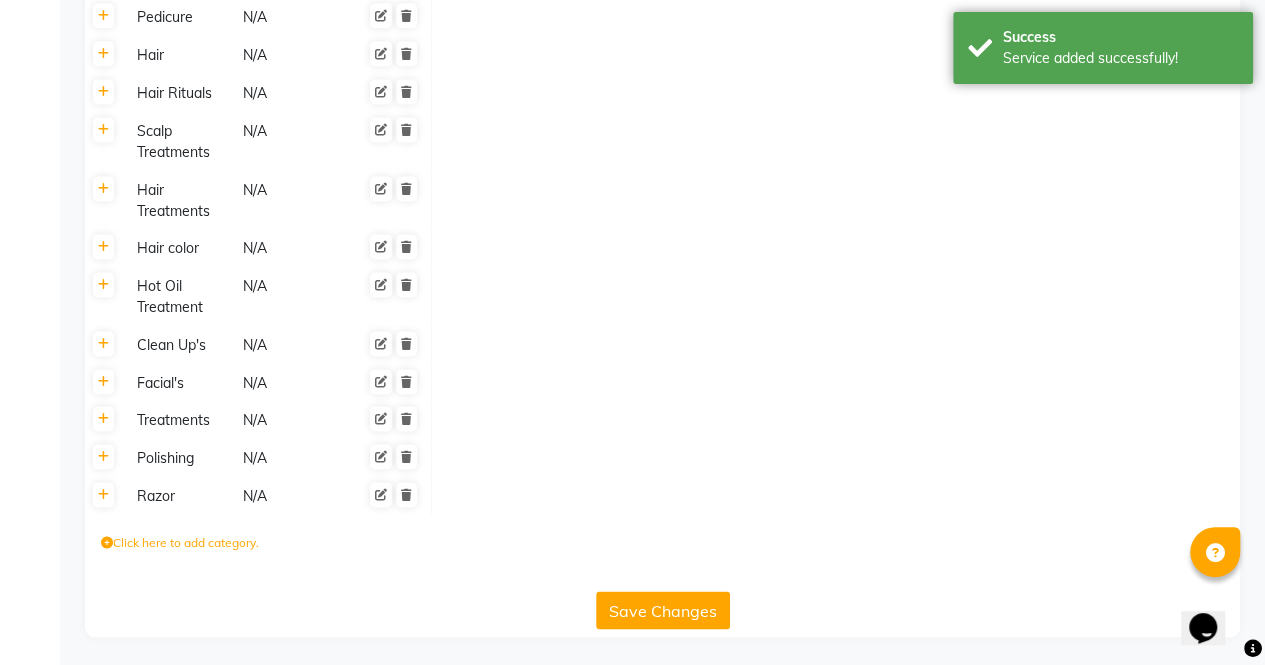 click on "Save Changes" 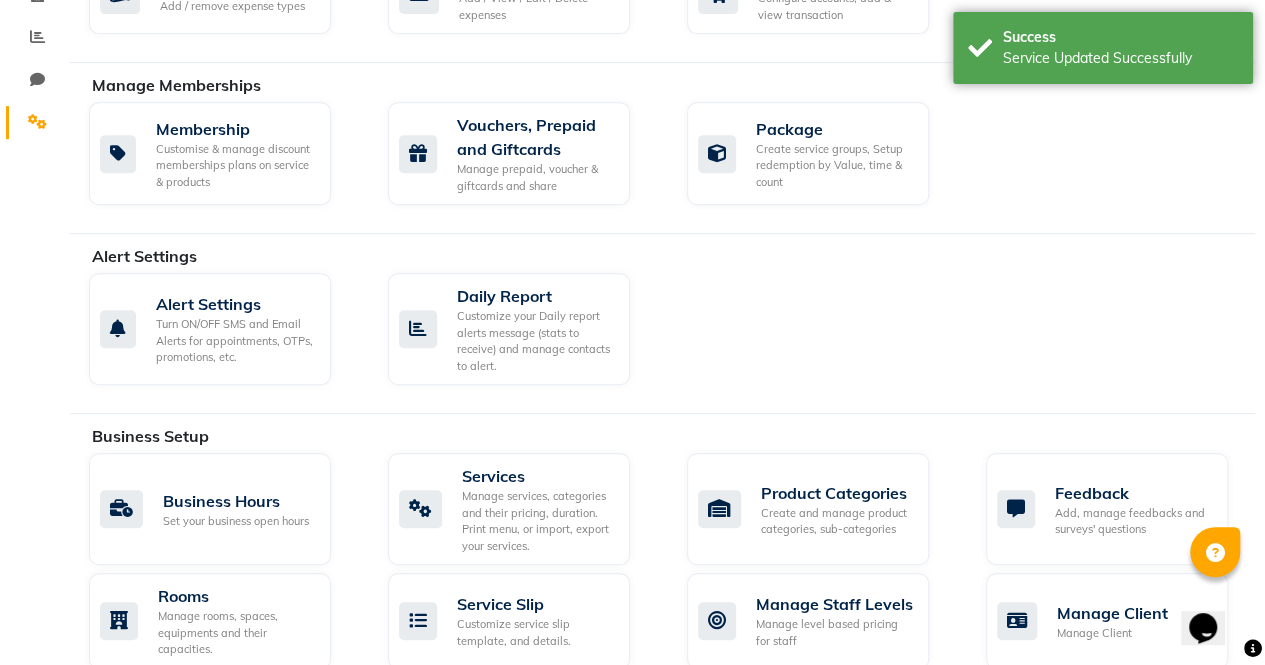 scroll, scrollTop: 401, scrollLeft: 0, axis: vertical 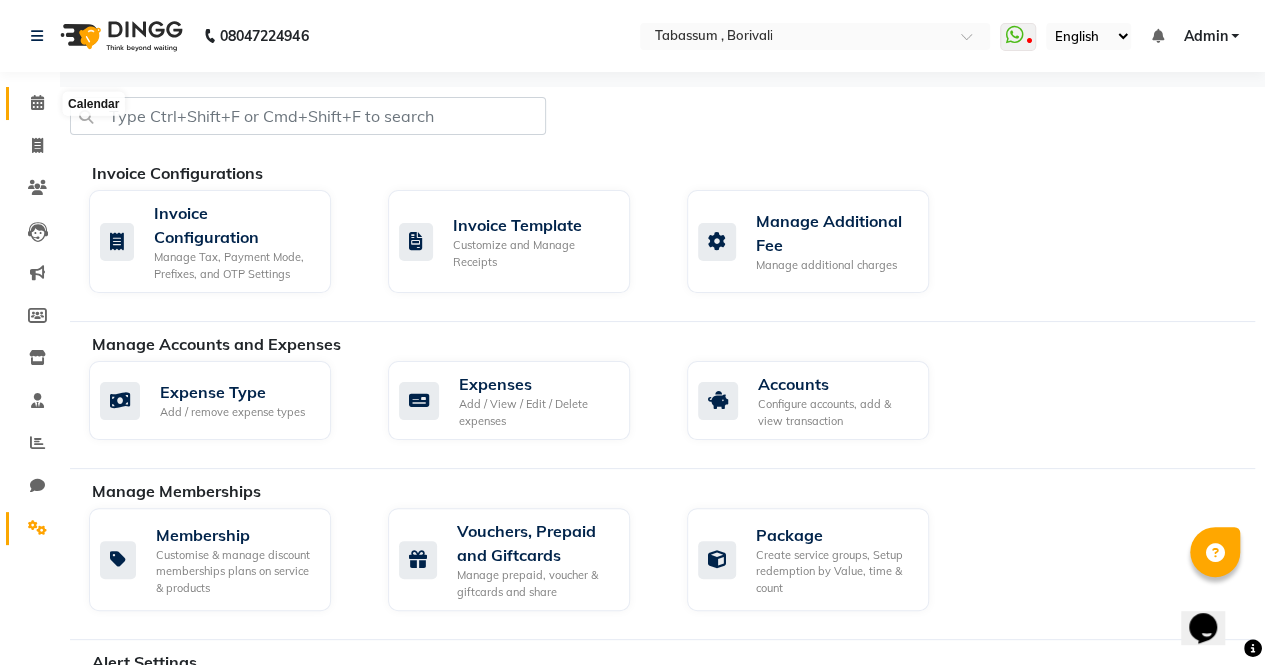 click 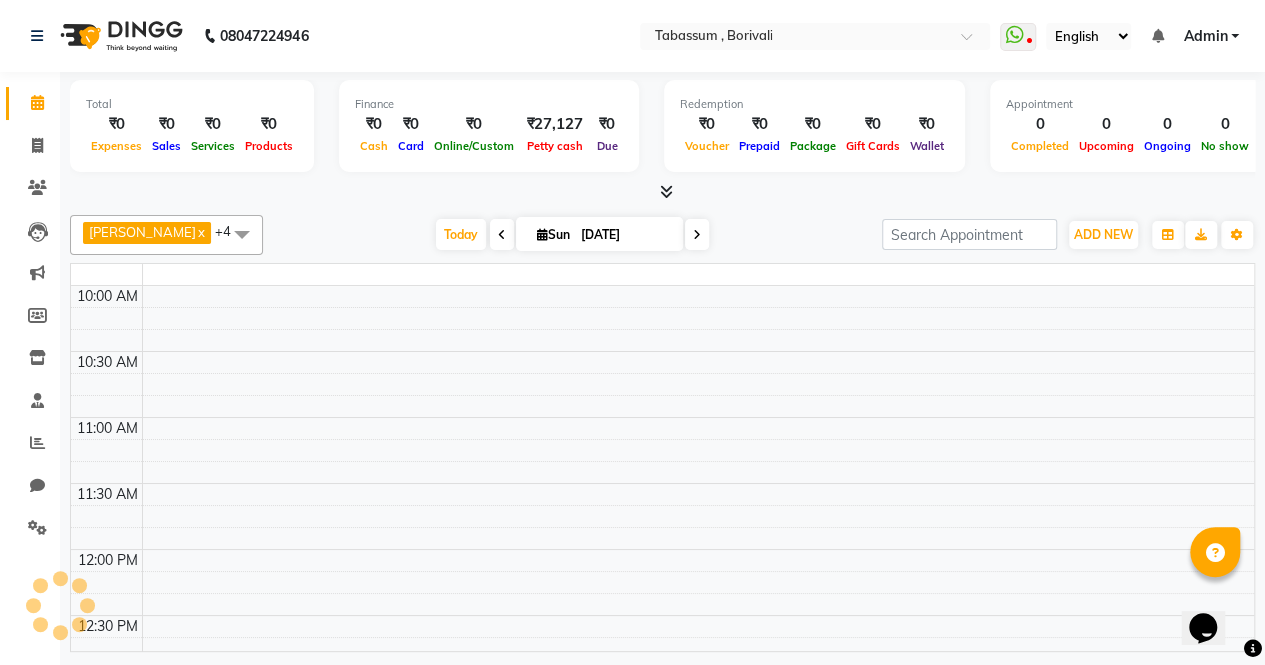 scroll, scrollTop: 0, scrollLeft: 0, axis: both 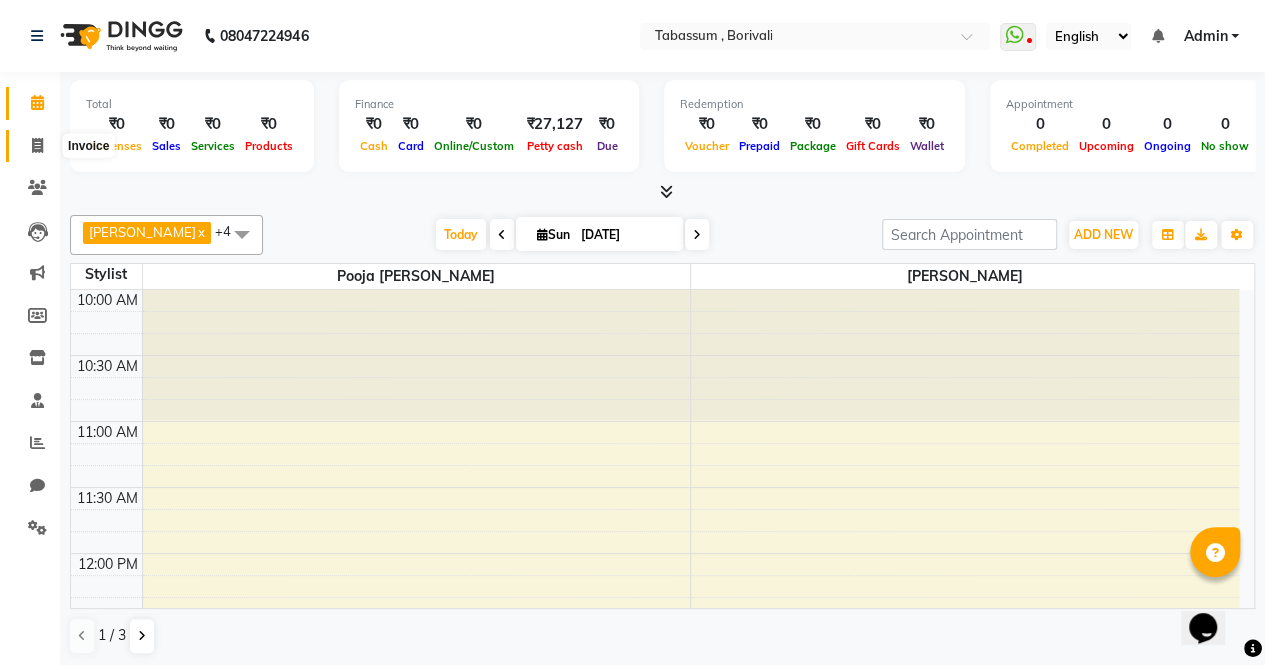 click 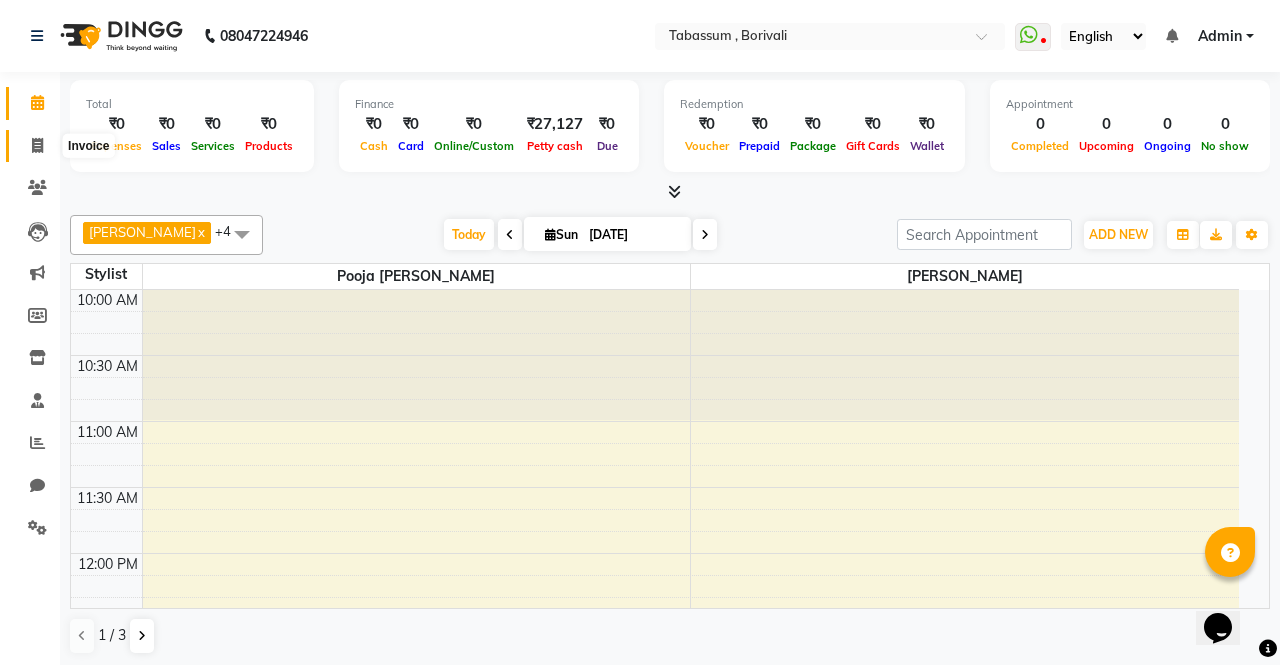 select on "service" 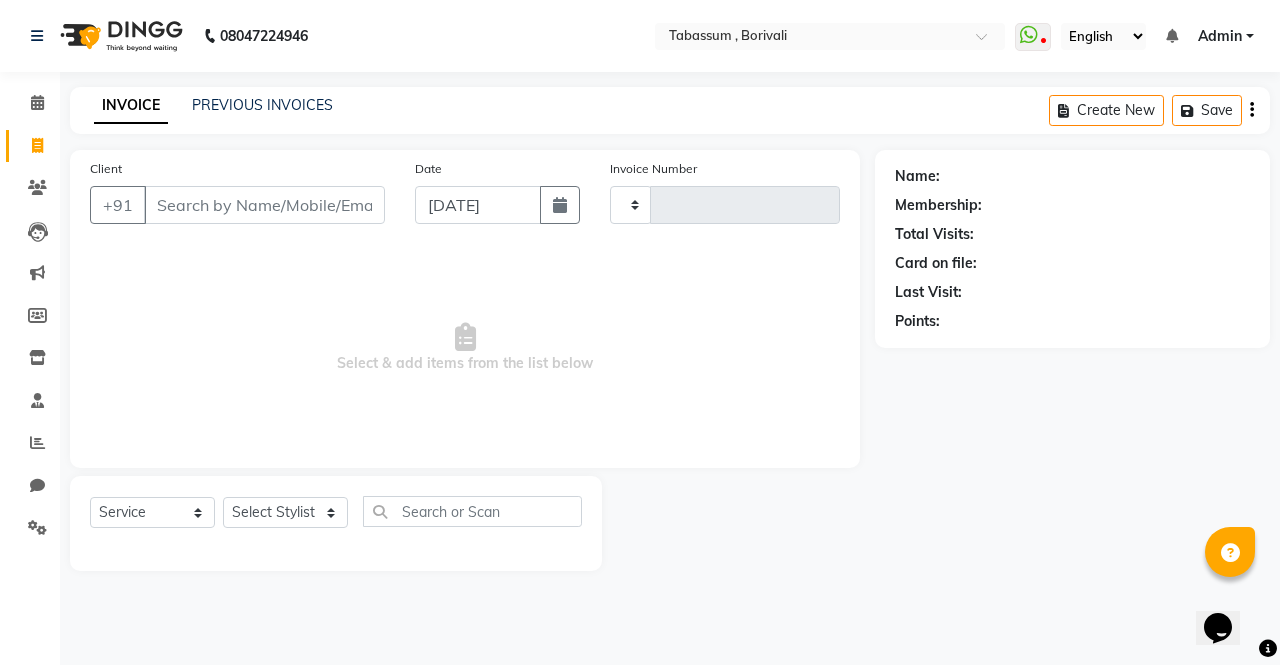 type on "0041" 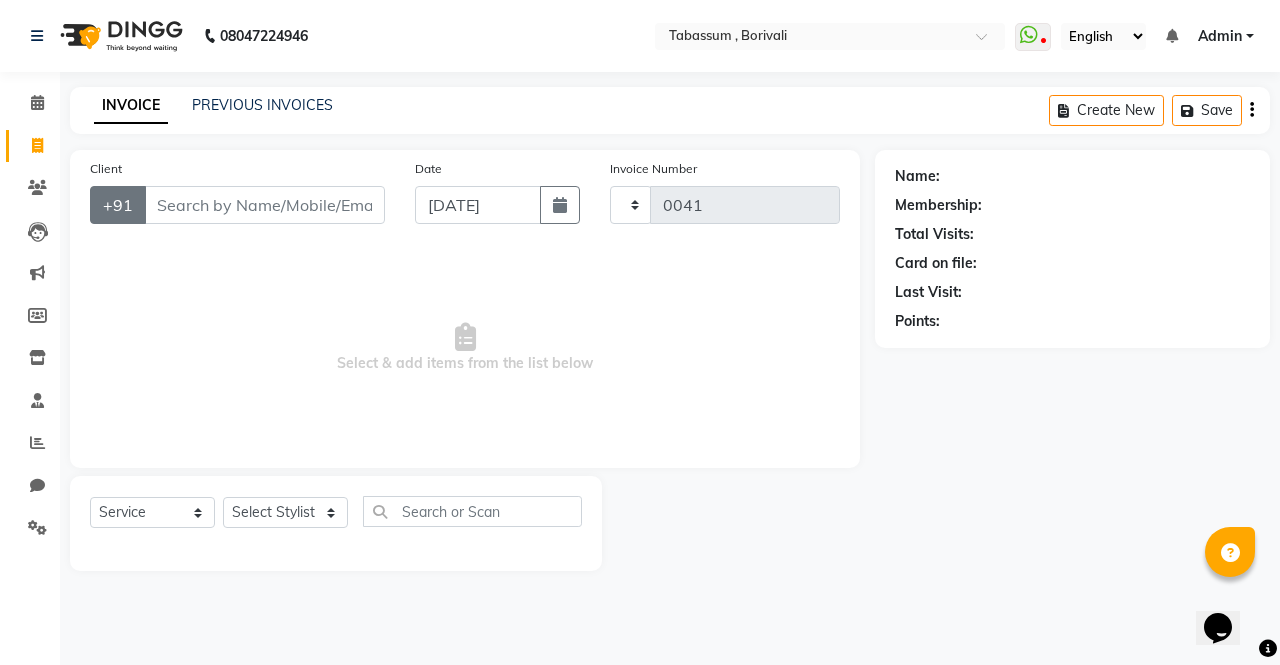 select on "7668" 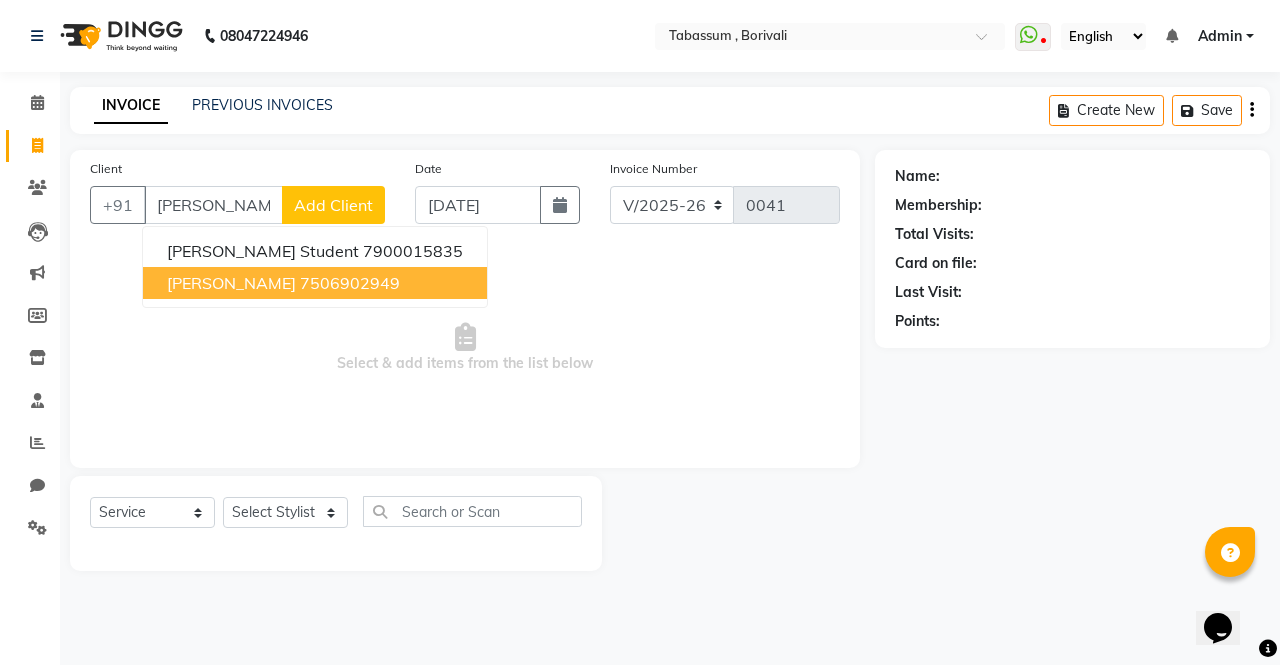 click on "[PERSON_NAME]" at bounding box center [231, 283] 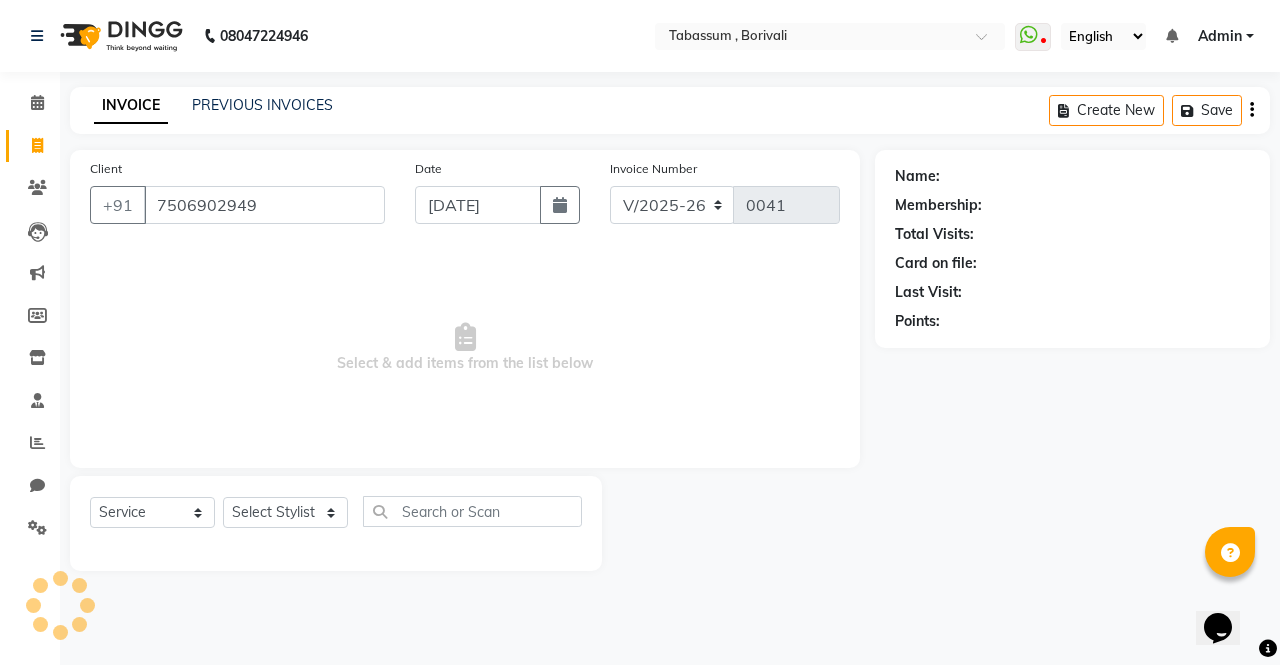 type on "7506902949" 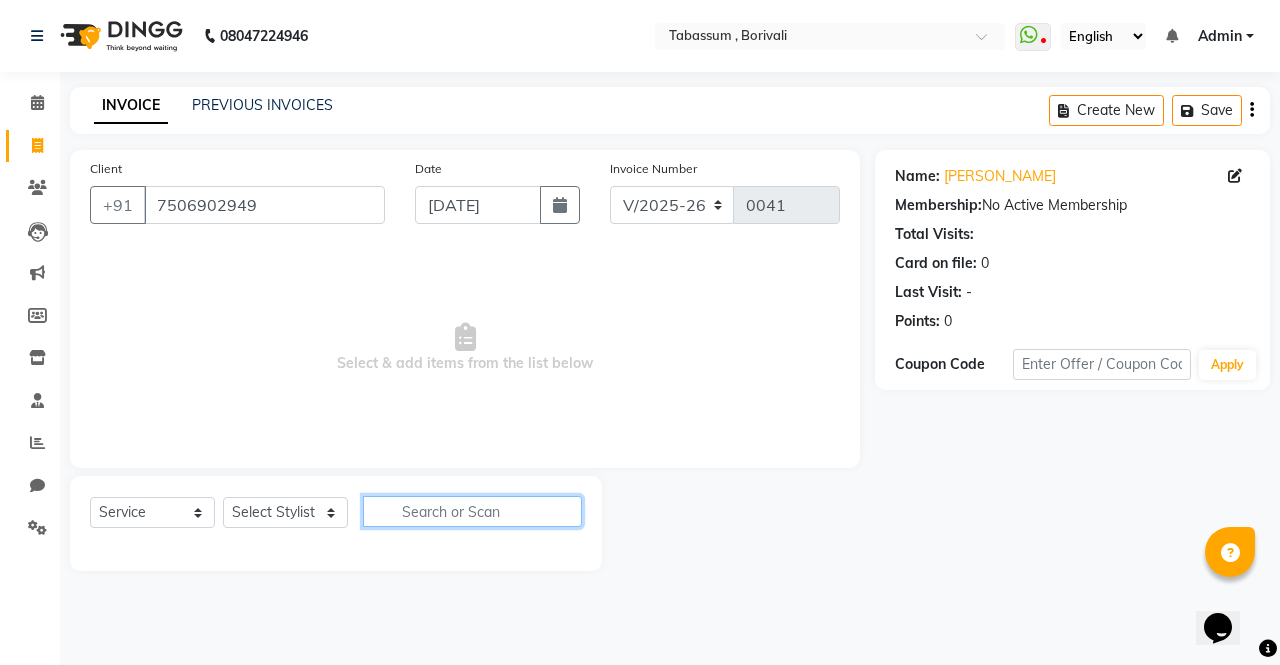 click 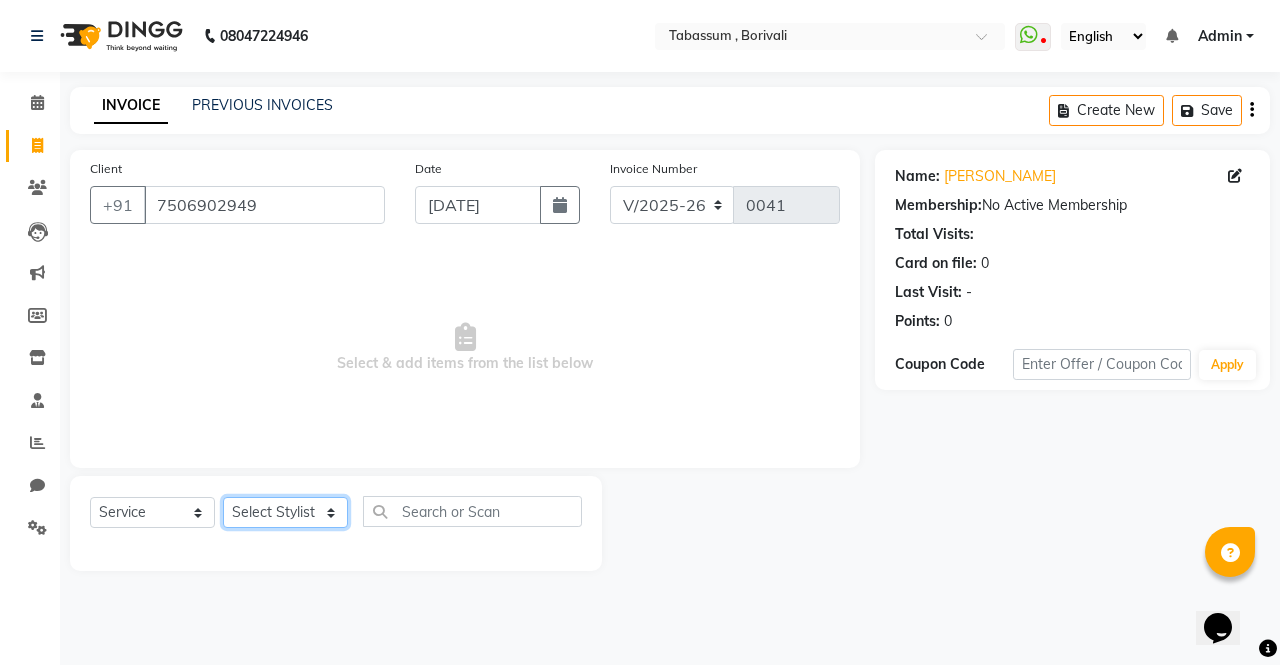 click on "Select Stylist [PERSON_NAME]  pooja [PERSON_NAME] [PERSON_NAME]  [PERSON_NAME]  [PERSON_NAME]  Tabassum Hamirka" 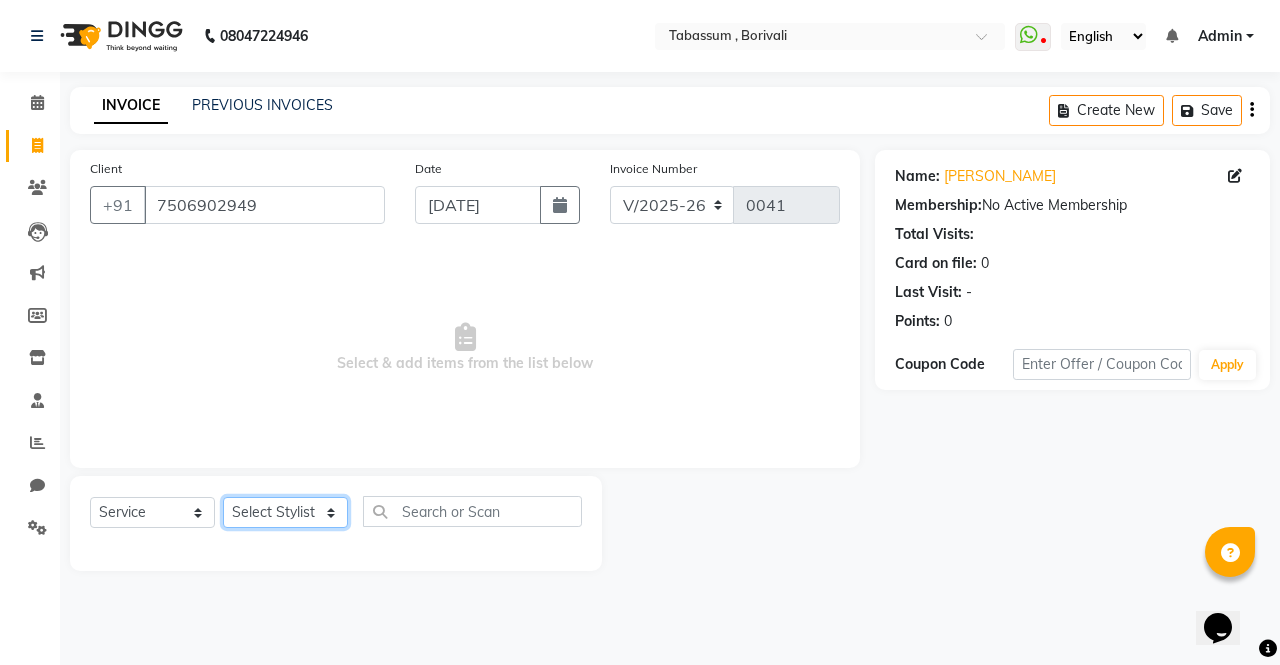 select on "71345" 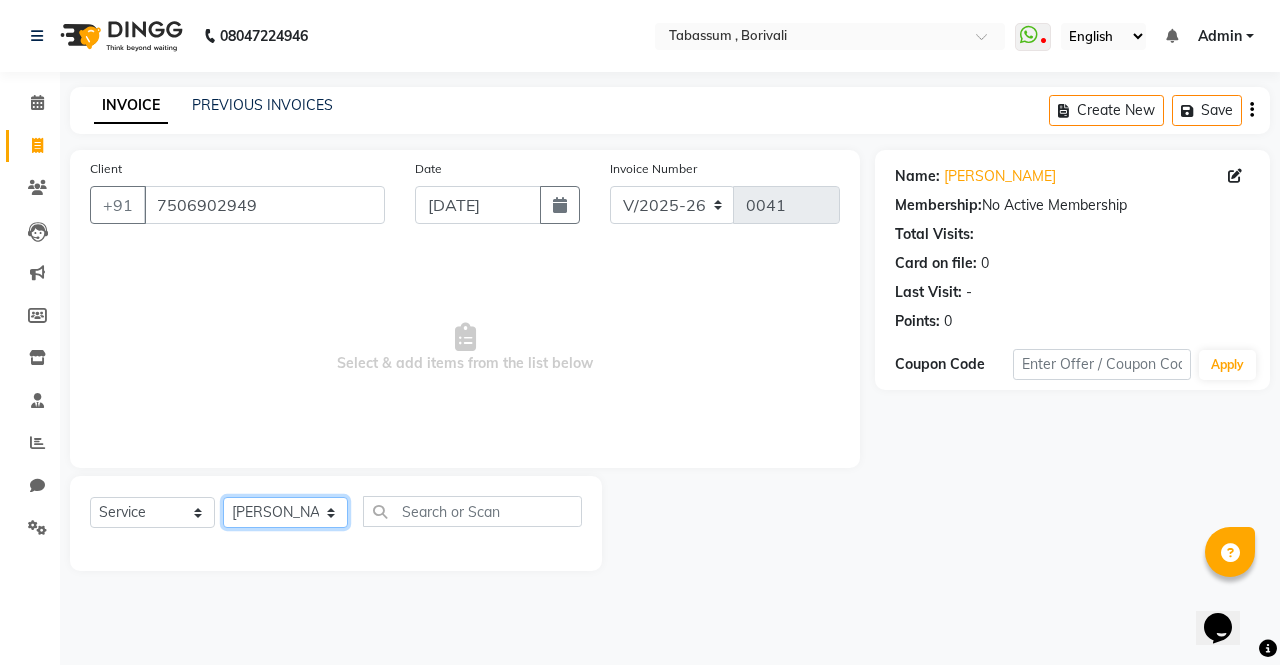 click on "Select Stylist [PERSON_NAME]  pooja [PERSON_NAME] [PERSON_NAME]  [PERSON_NAME]  [PERSON_NAME]  Tabassum Hamirka" 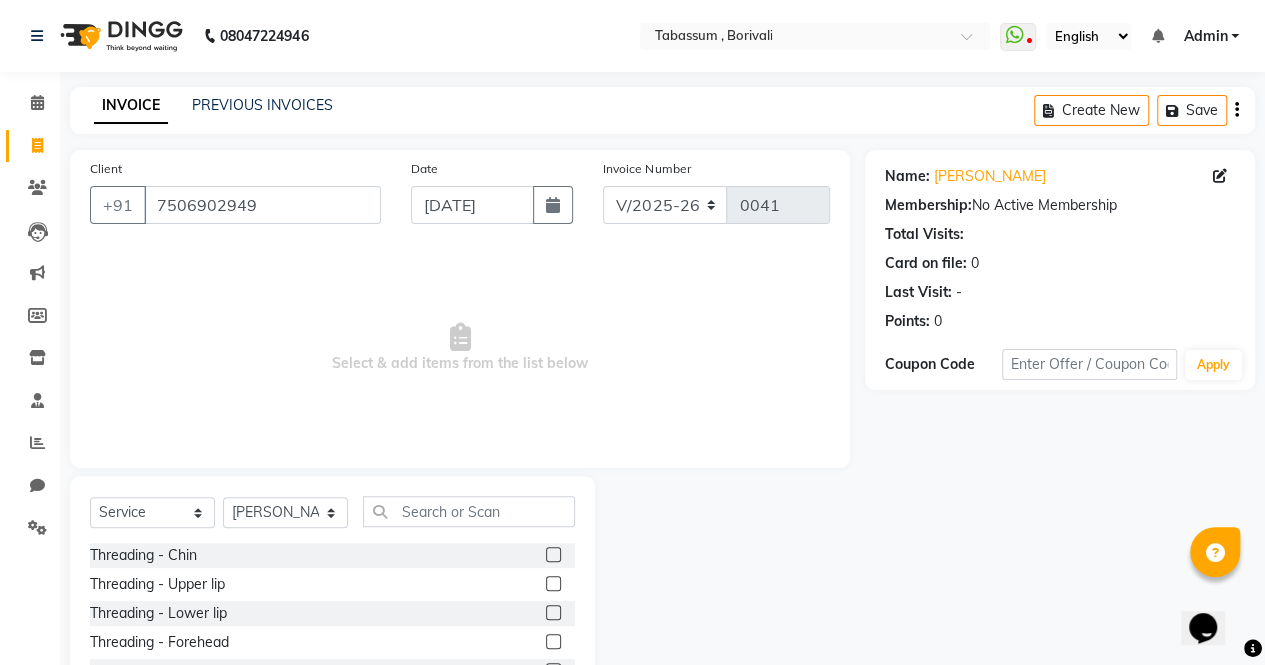 click on "Select  Service  Product  Membership  Package Voucher Prepaid Gift Card  Select Stylist [PERSON_NAME]  pooja [PERSON_NAME] [PERSON_NAME]  [PERSON_NAME]  [PERSON_NAME]  Tabassum Hamirka" 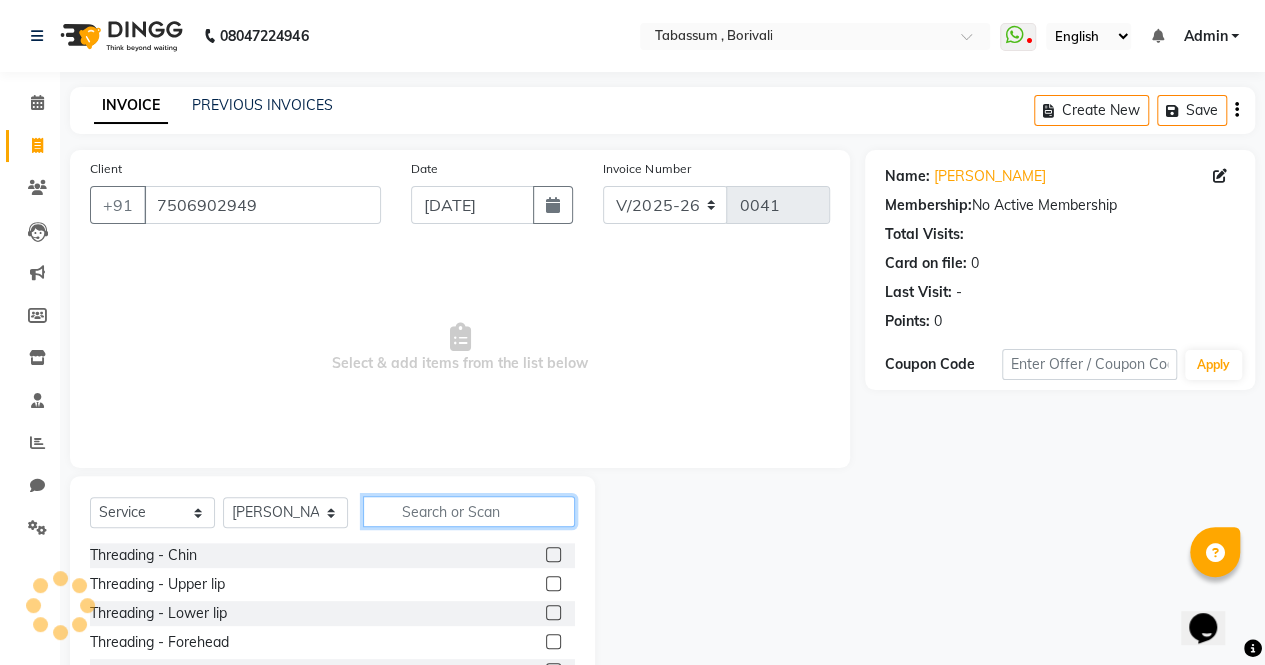 click 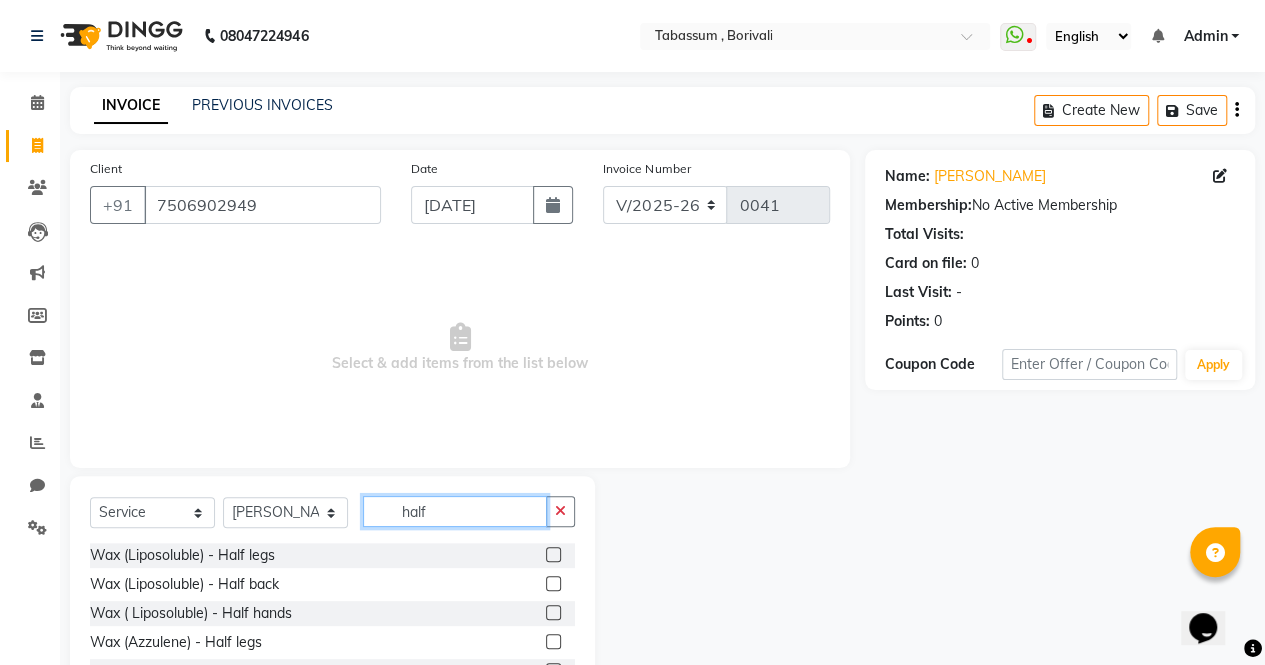 type on "half" 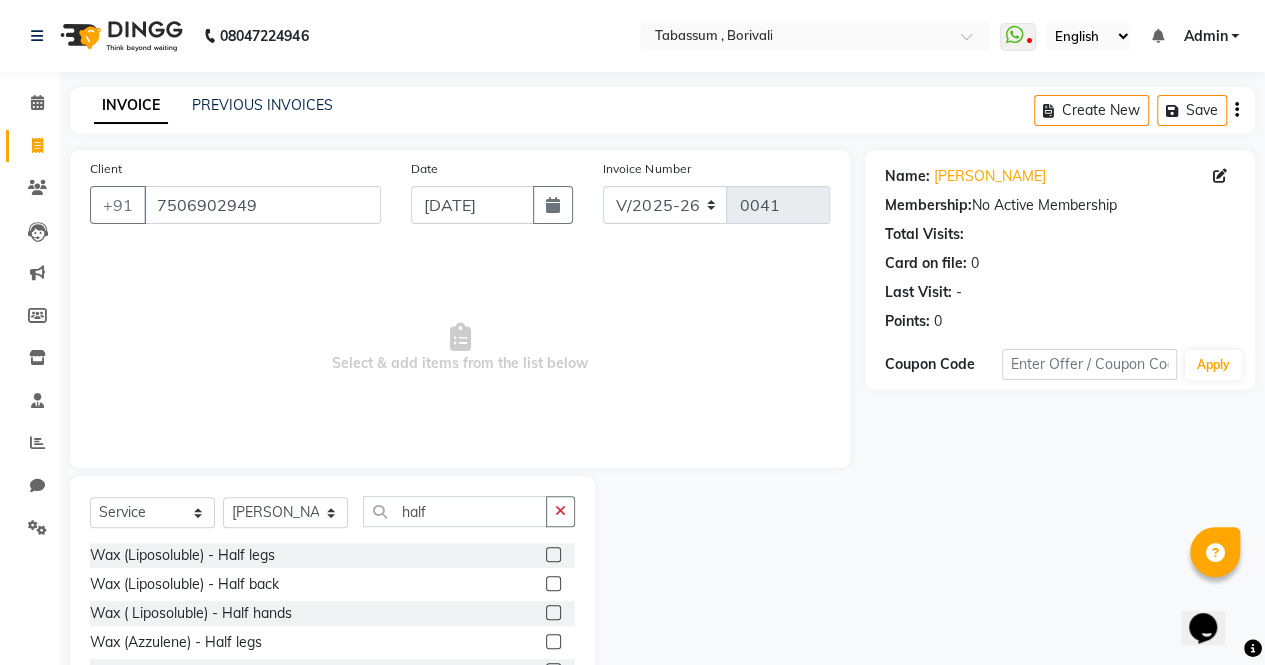 click 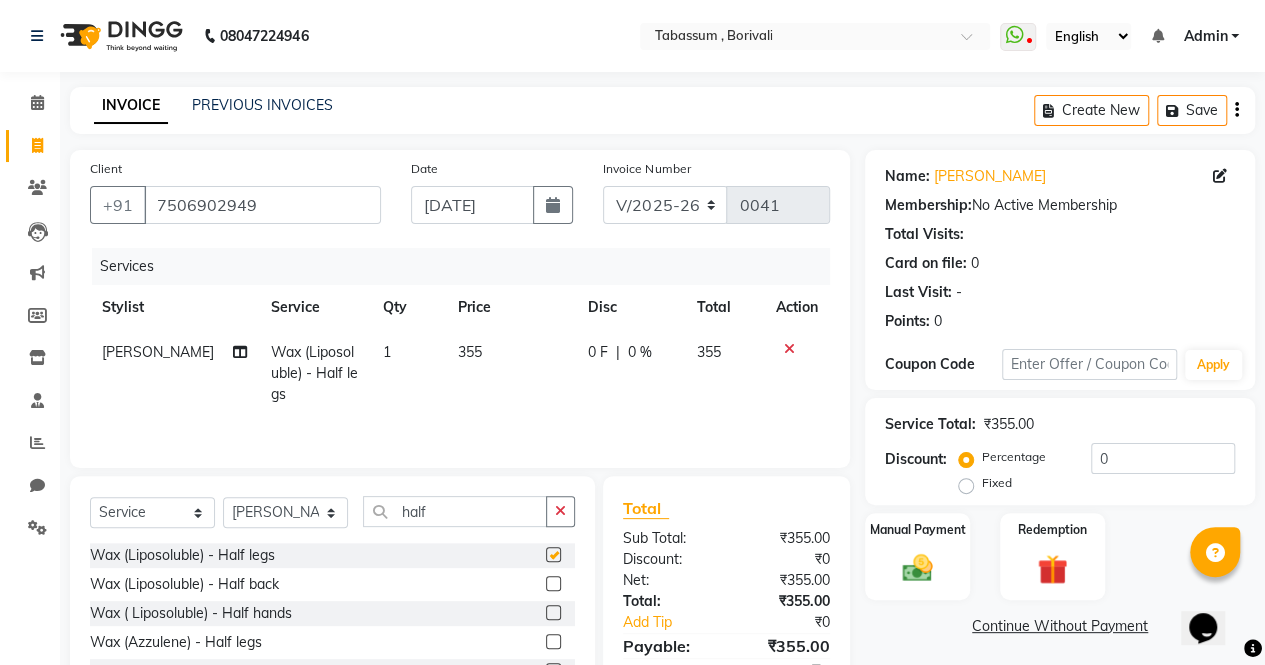 checkbox on "false" 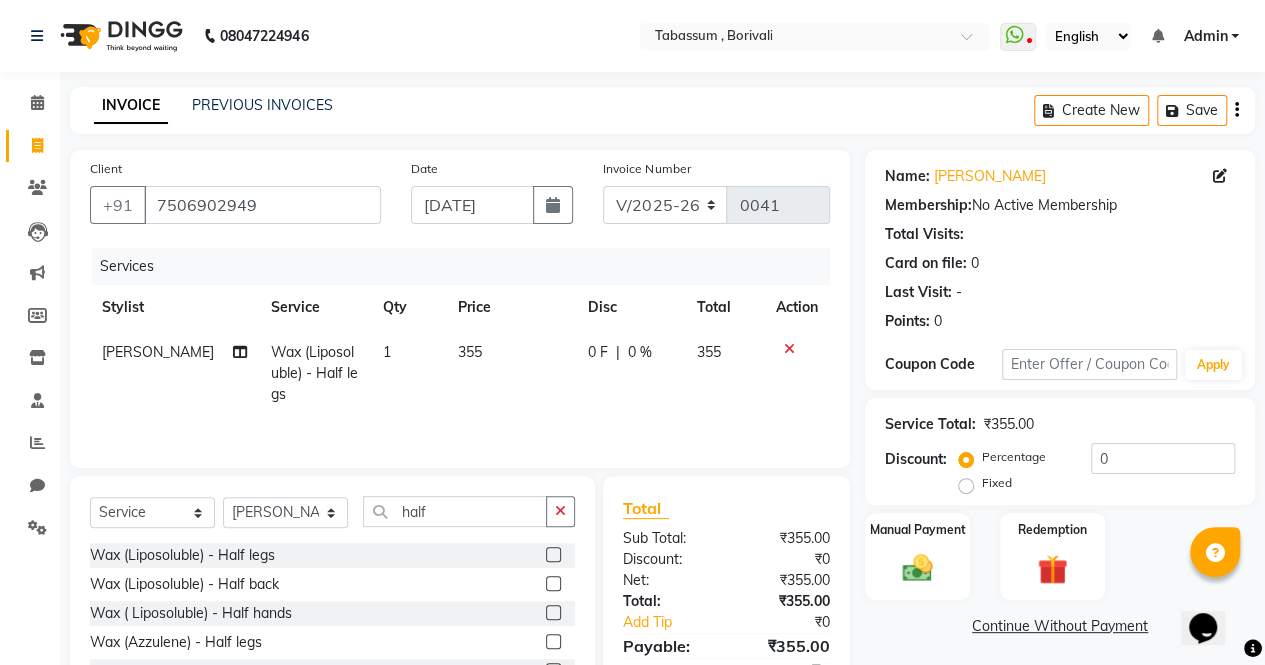 click 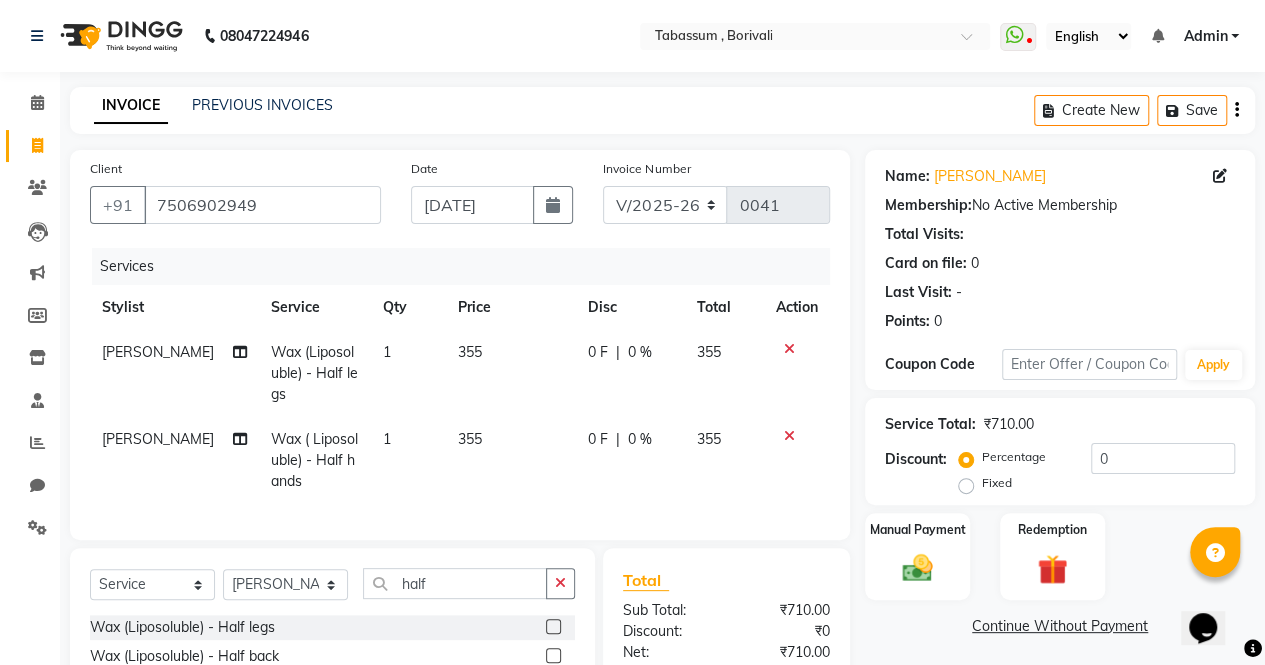 checkbox on "false" 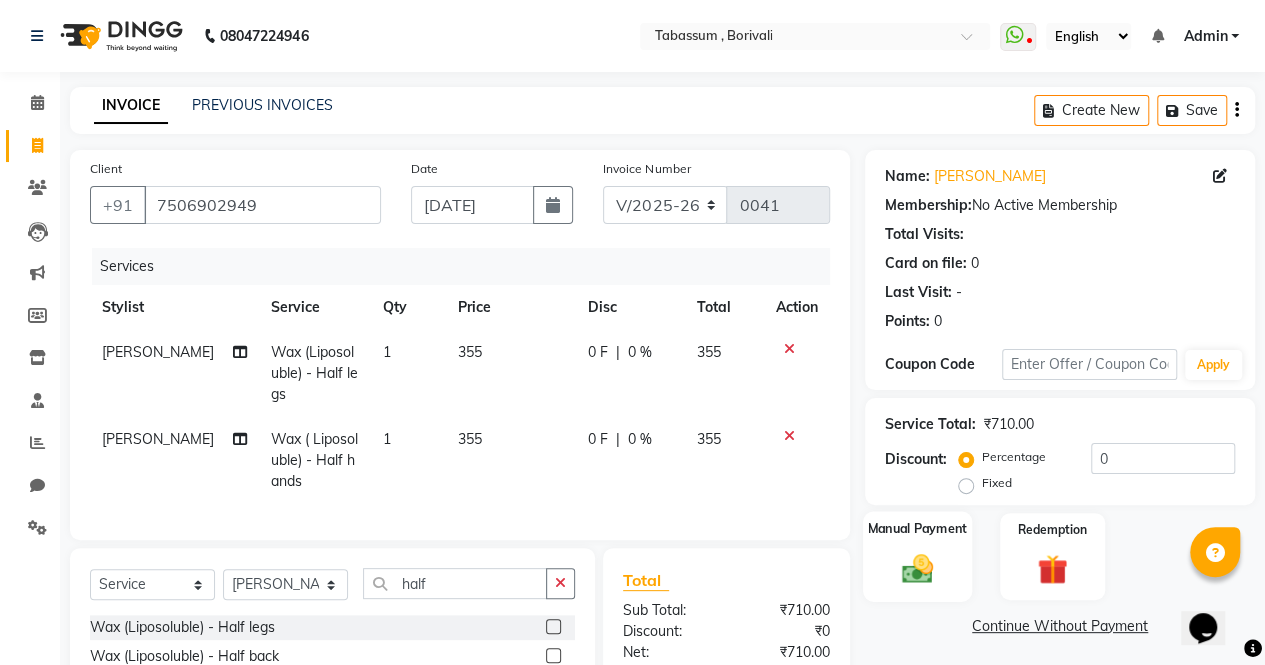 click on "Manual Payment" 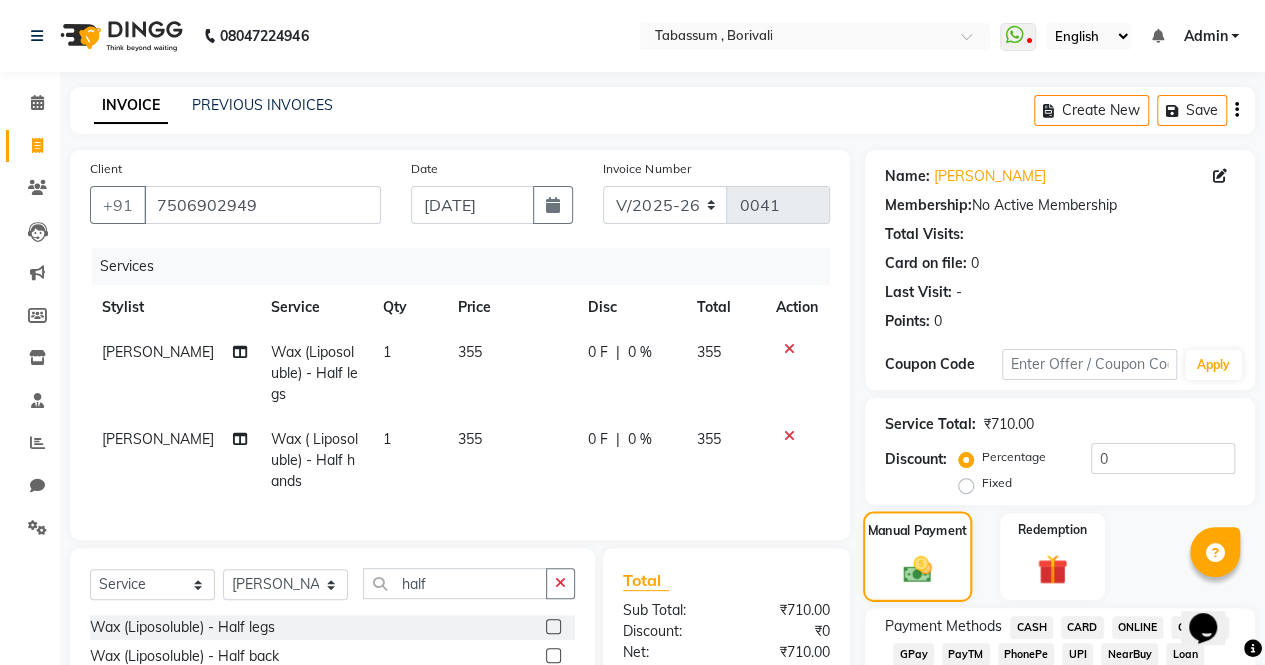 click on "Manual Payment" 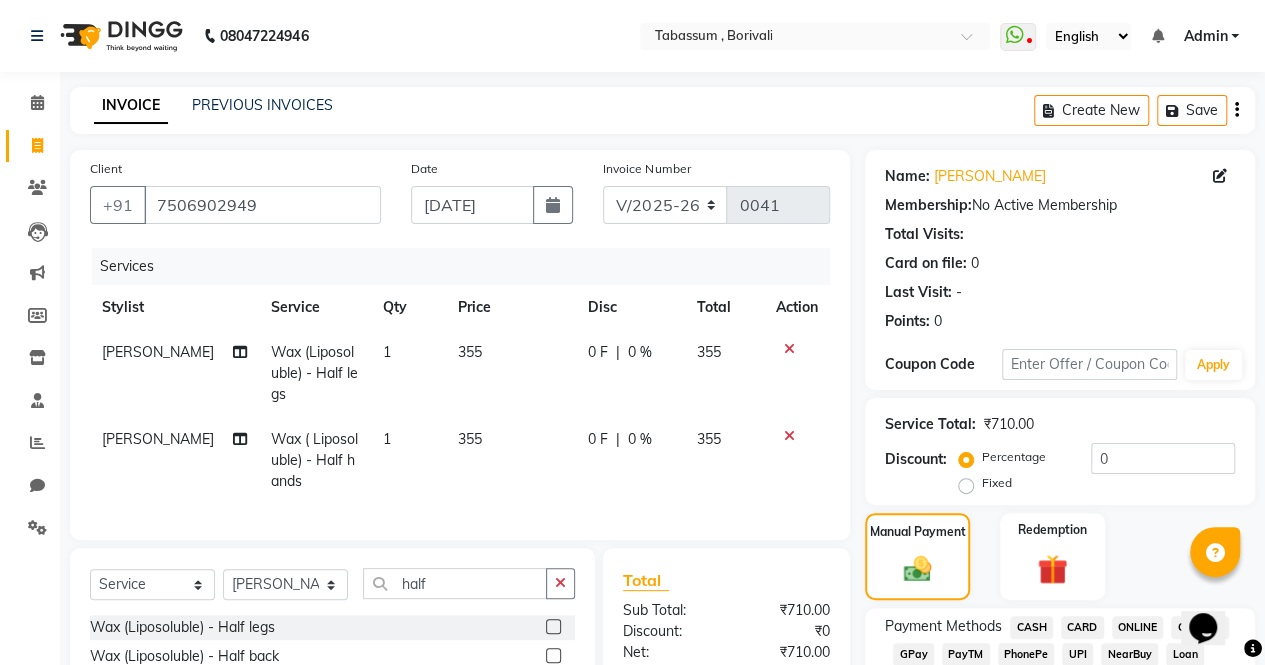 click on "CASH" 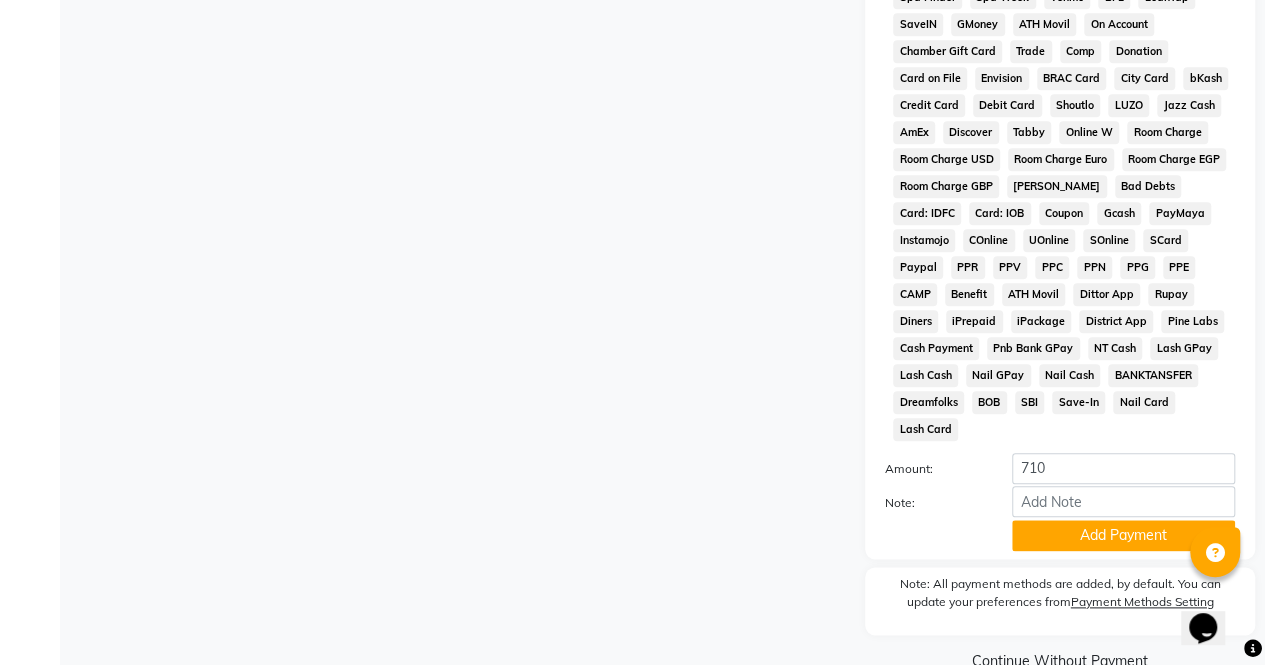 scroll, scrollTop: 892, scrollLeft: 0, axis: vertical 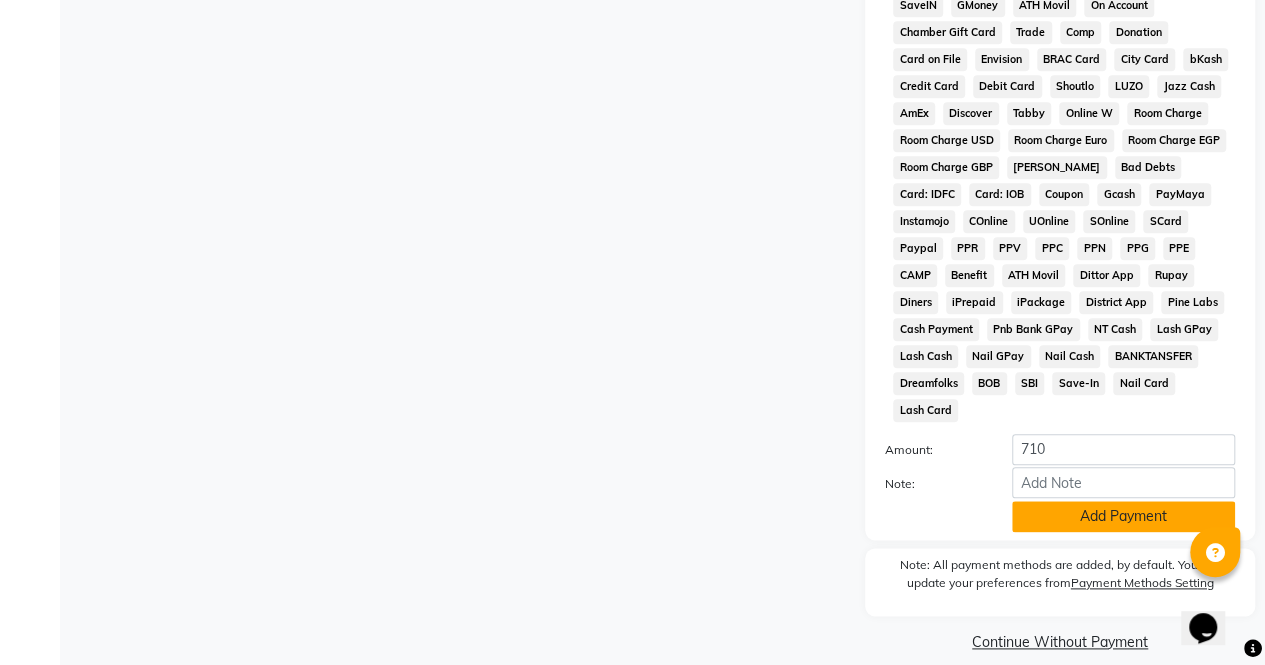 click on "Add Payment" 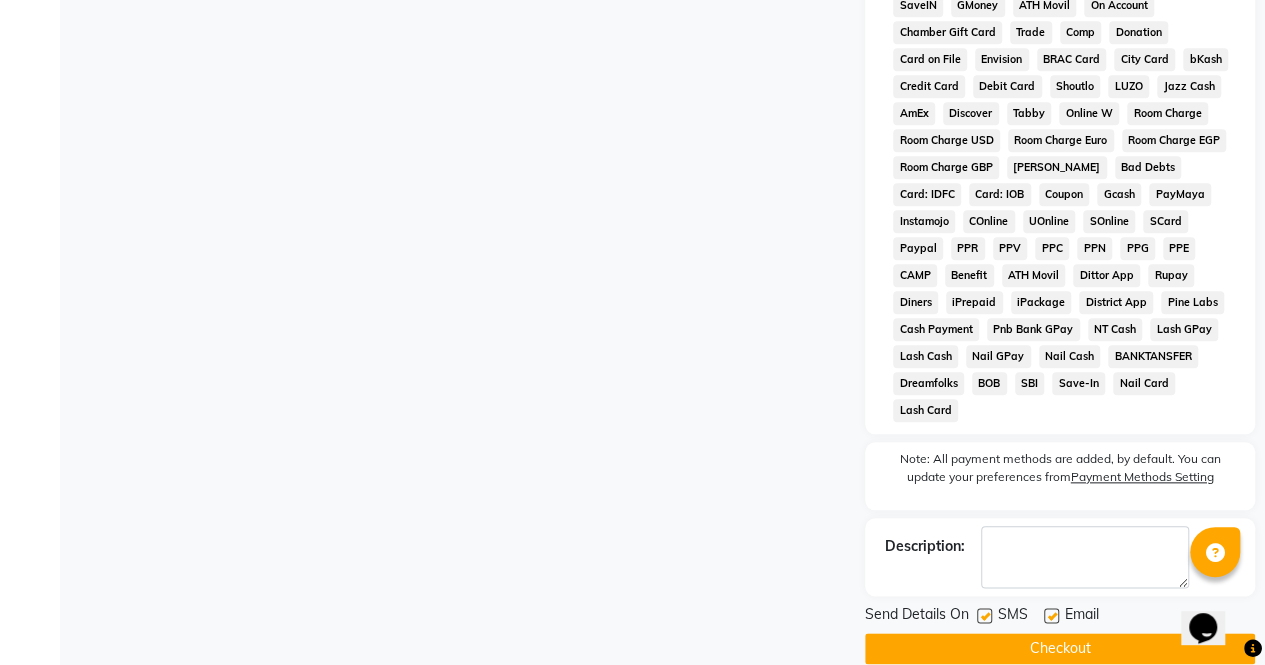 click 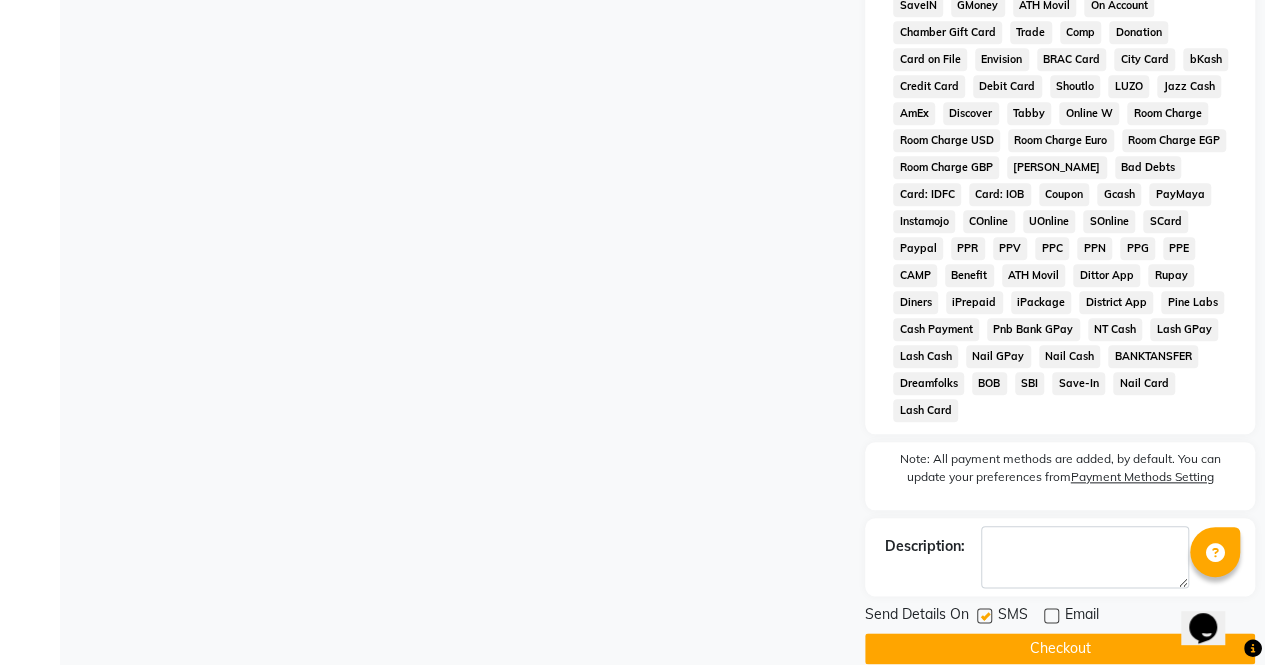 click 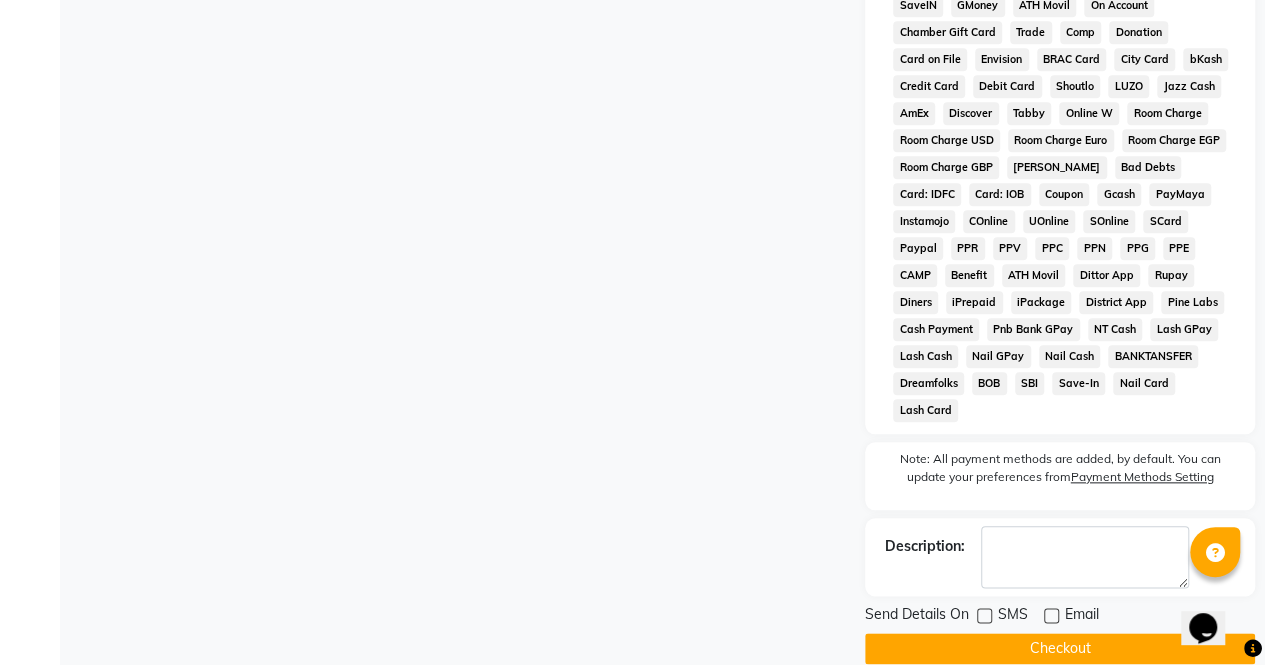 click on "Send Details On SMS Email  Checkout" 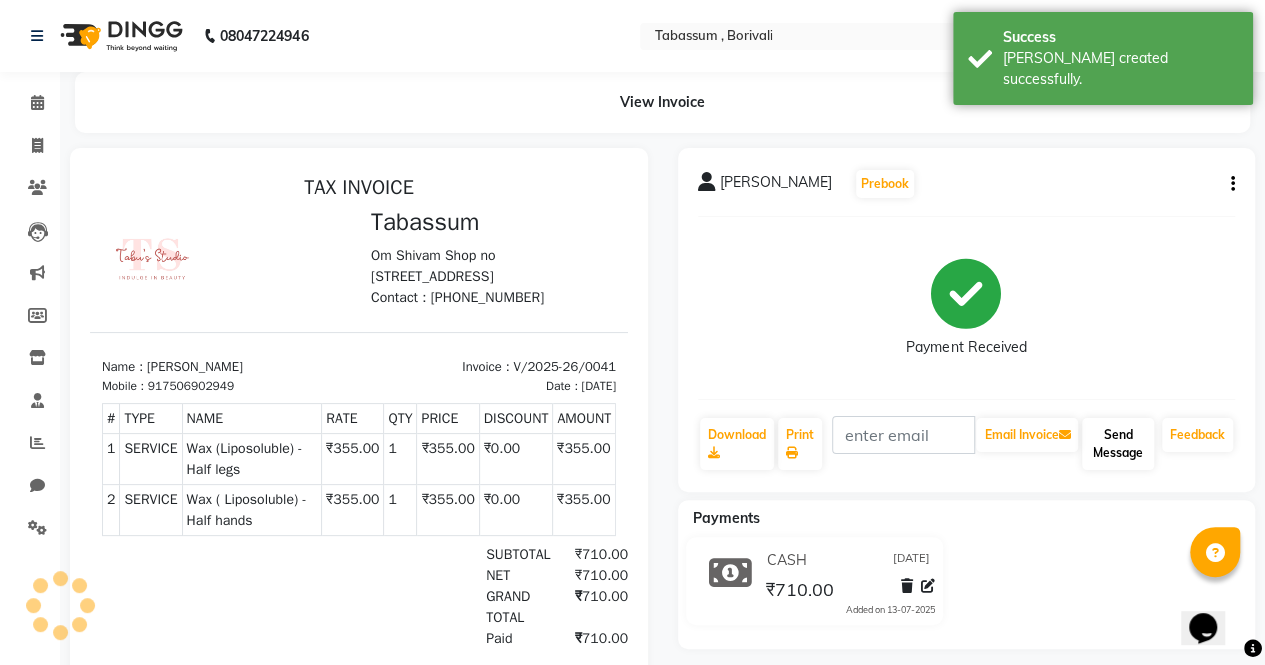 scroll, scrollTop: 0, scrollLeft: 0, axis: both 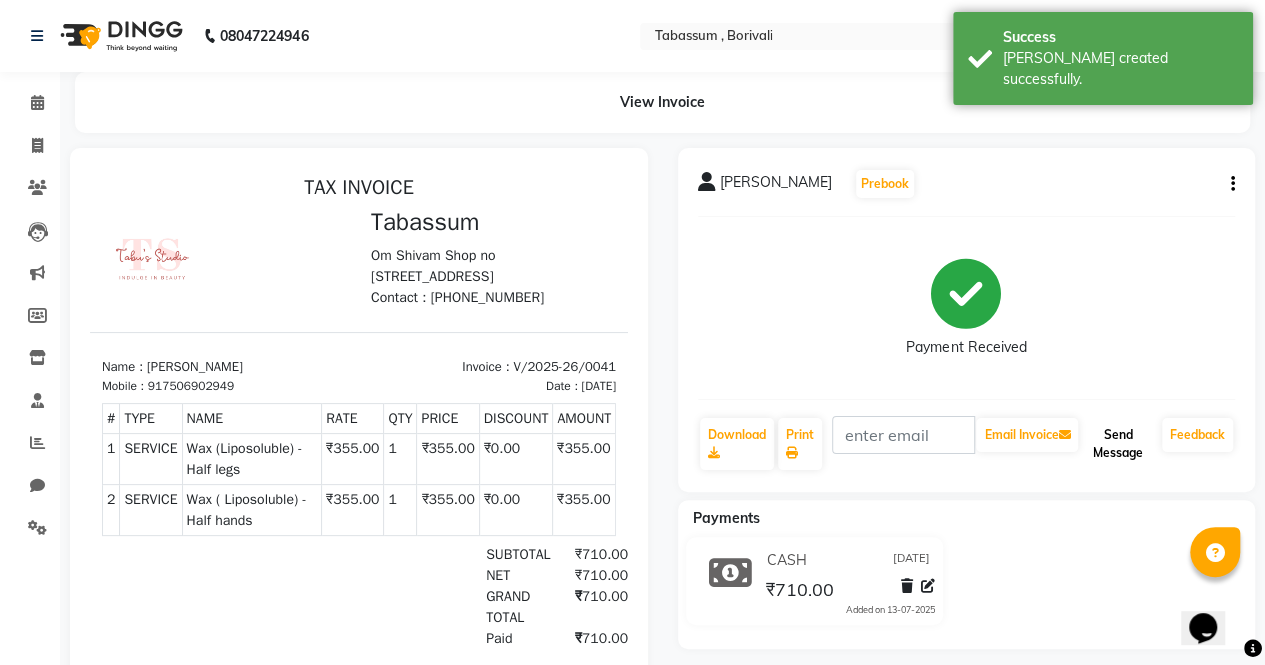 click on "Send Message" 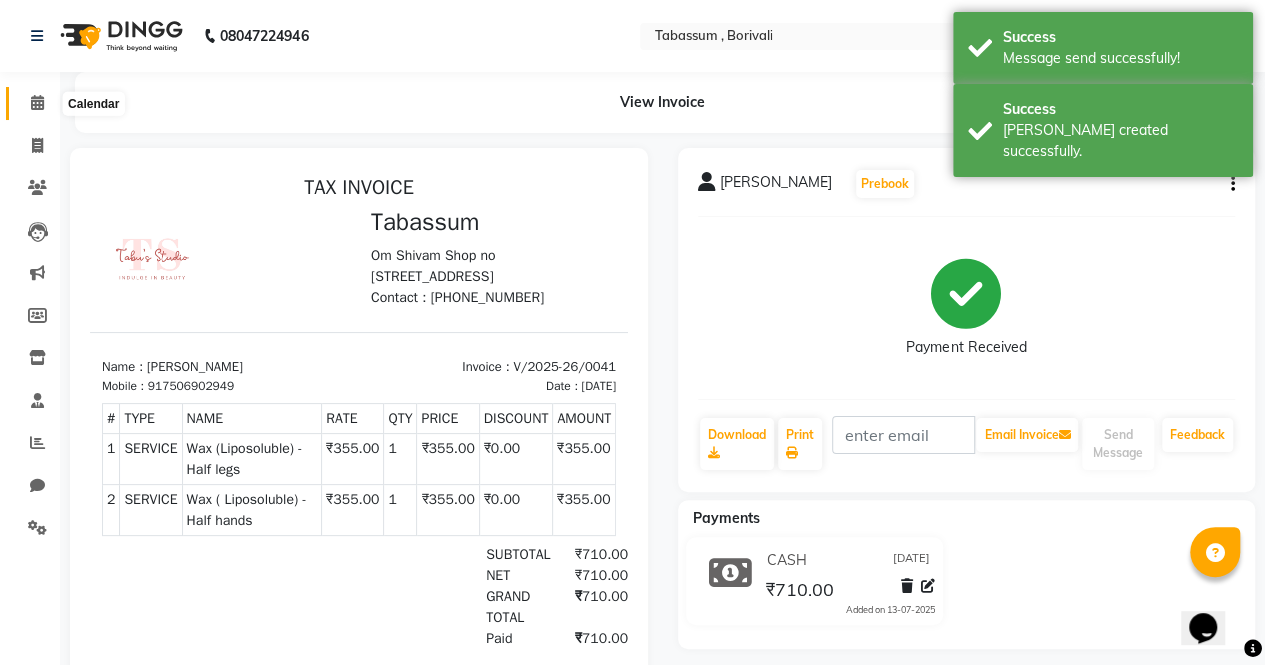 click 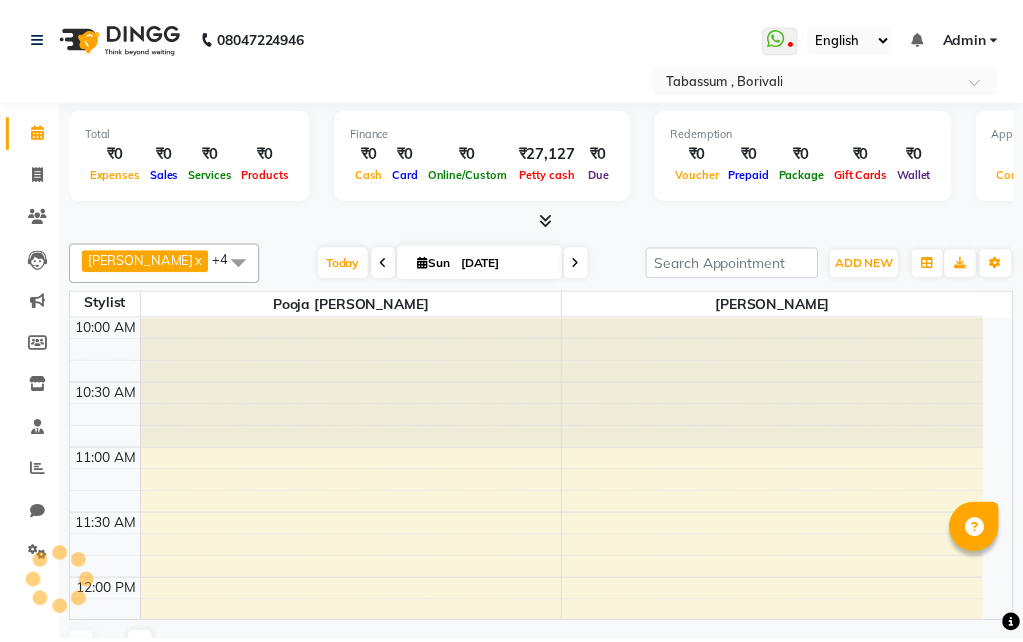 scroll, scrollTop: 0, scrollLeft: 0, axis: both 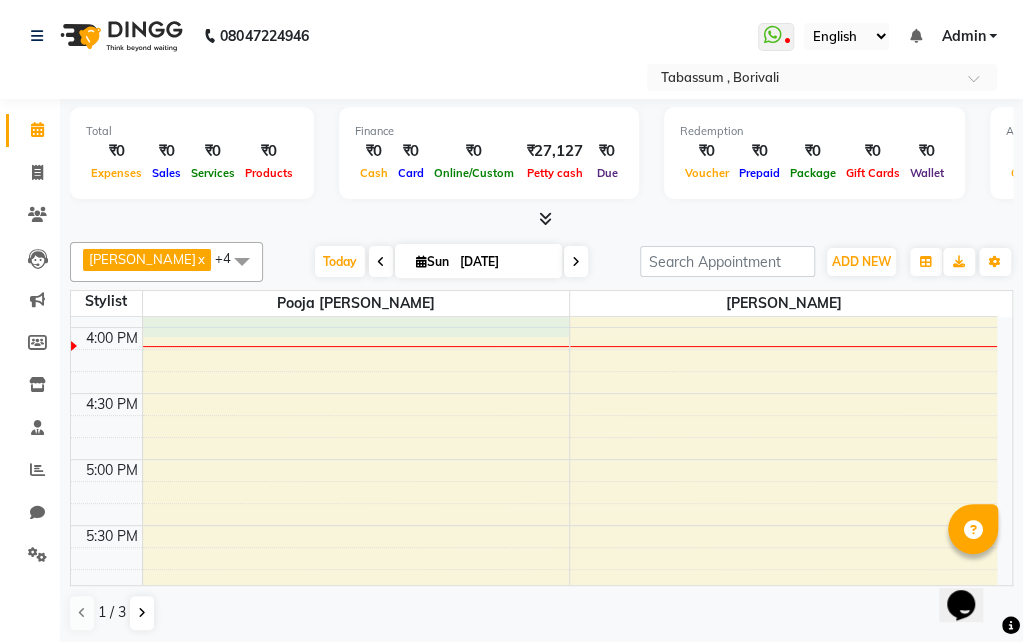 click on "10:00 AM 10:30 AM 11:00 AM 11:30 AM 12:00 PM 12:30 PM 1:00 PM 1:30 PM 2:00 PM 2:30 PM 3:00 PM 3:30 PM 4:00 PM 4:30 PM 5:00 PM 5:30 PM 6:00 PM 6:30 PM 7:00 PM 7:30 PM 8:00 PM 8:30 PM" at bounding box center [534, 261] 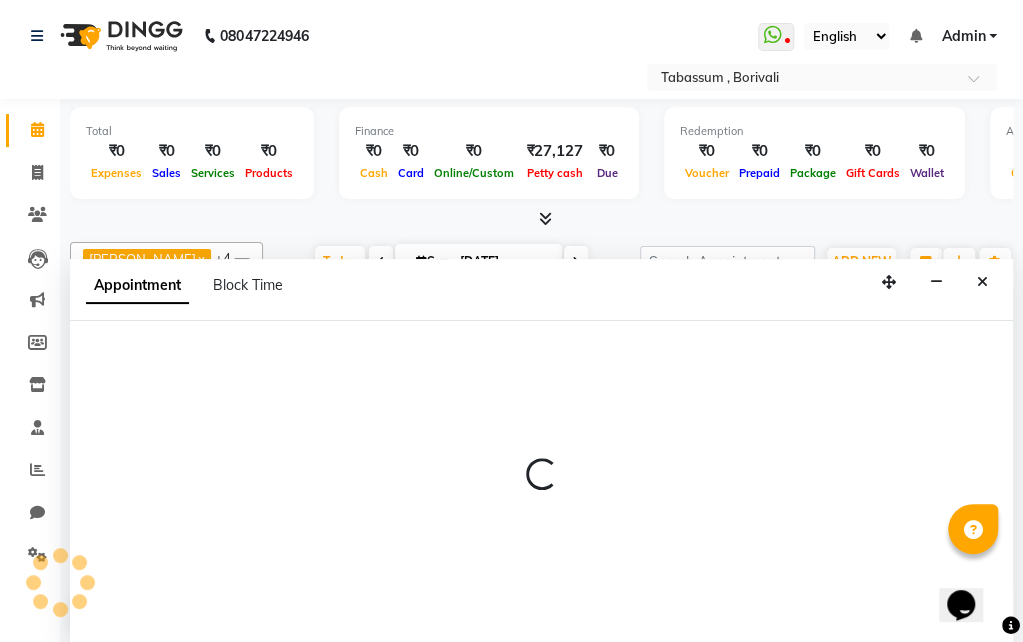 scroll, scrollTop: 1, scrollLeft: 0, axis: vertical 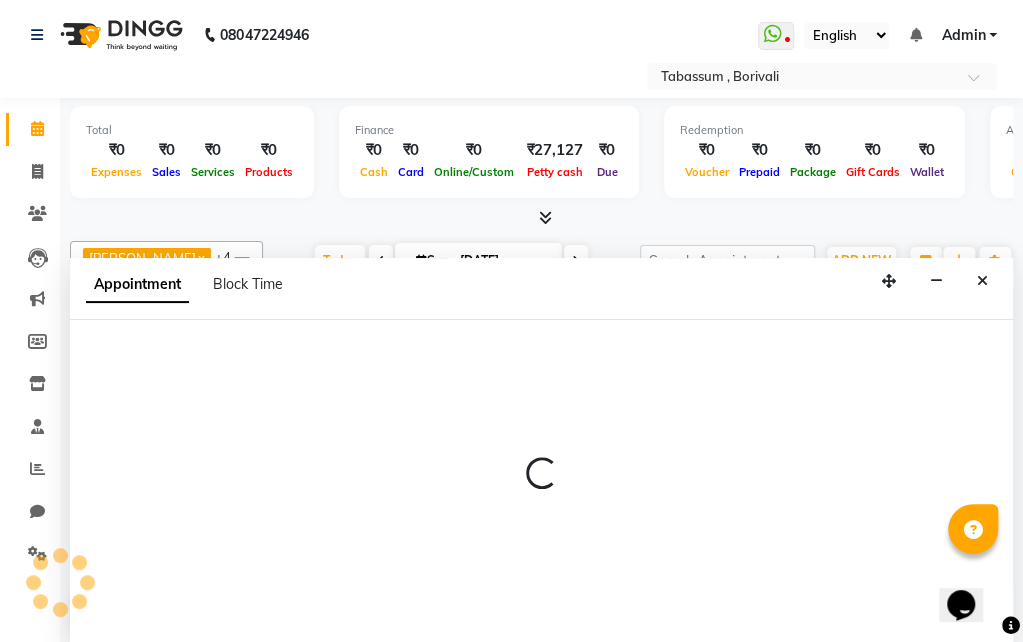 select on "71341" 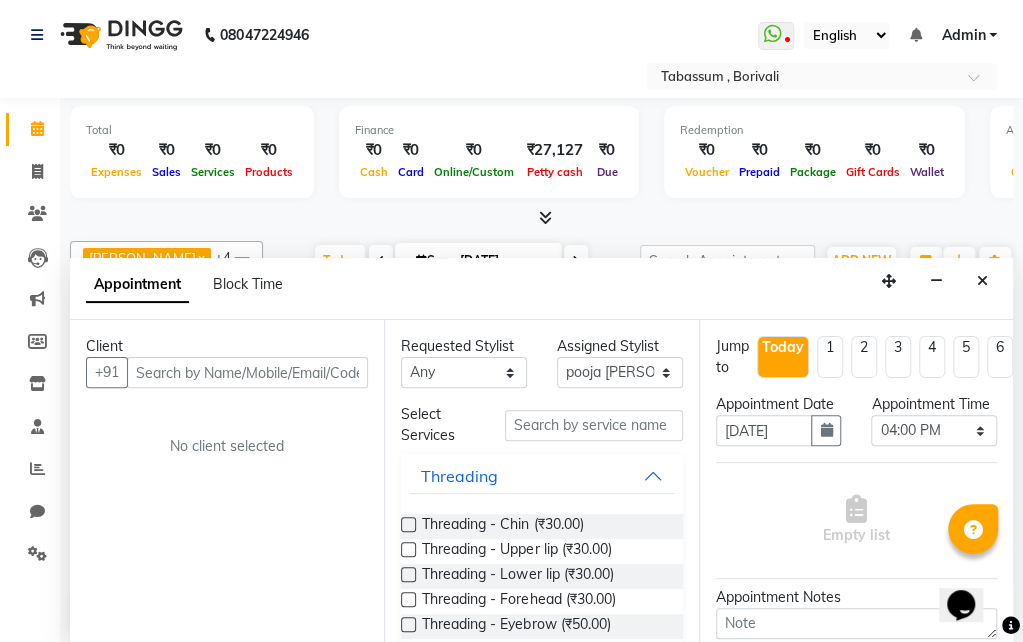 click on "Requested Stylist Any Muskan Kazi  pooja vishwakarma  Reshma shaikh  Rita patel  Savita shewale  Tabassum Hamirka Assigned Stylist Select Muskan Kazi  pooja vishwakarma  Reshma shaikh  Rita patel  Savita shewale  Tabassum Hamirka Select Services    Threading Threading - Chin (₹30.00) Threading - Upper lip (₹30.00) Threading - Lower lip (₹30.00) Threading - Forehead (₹30.00) Threading - Eyebrow (₹50.00) Threading - Side locks (₹99.00) Threading - Full face (₹205.00)    Face wax     Wax (cream)    Wax (gel)    Bleach (Cream)    Bleach (Gel)    Manicure    Pedicure    Hair    Hair Rituals    Scalp Treatments    Hair Treatments    Hair color    Hot Oil Treatment    Clean Up's    Facial's    Treatments    Polishing" at bounding box center [541, 481] 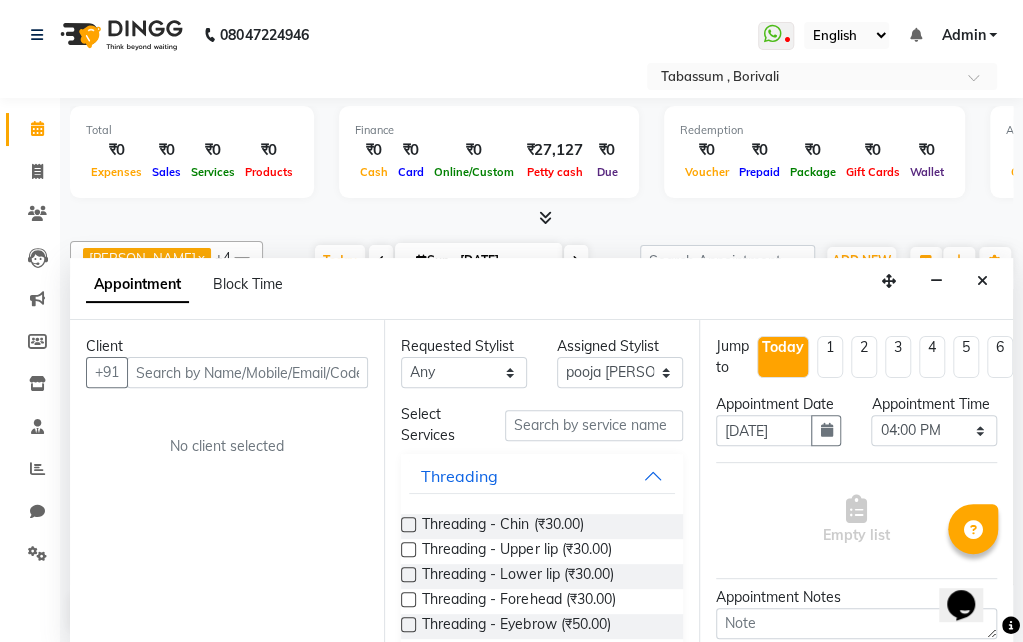 drag, startPoint x: 0, startPoint y: 0, endPoint x: 478, endPoint y: 319, distance: 574.6695 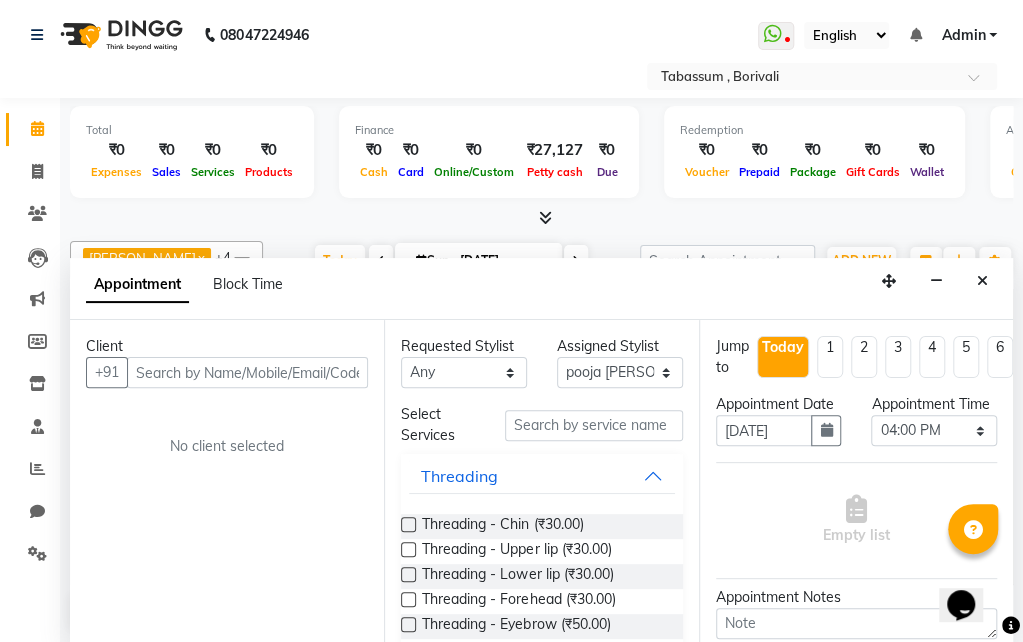 click on "Requested Stylist Any Muskan Kazi  pooja vishwakarma  Reshma shaikh  Rita patel  Savita shewale  Tabassum Hamirka Assigned Stylist Select Muskan Kazi  pooja vishwakarma  Reshma shaikh  Rita patel  Savita shewale  Tabassum Hamirka Select Services    Threading Threading - Chin (₹30.00) Threading - Upper lip (₹30.00) Threading - Lower lip (₹30.00) Threading - Forehead (₹30.00) Threading - Eyebrow (₹50.00) Threading - Side locks (₹99.00) Threading - Full face (₹205.00)    Face wax     Wax (cream)    Wax (gel)    Bleach (Cream)    Bleach (Gel)    Manicure    Pedicure    Hair    Hair Rituals    Scalp Treatments    Hair Treatments    Hair color    Hot Oil Treatment    Clean Up's    Facial's    Treatments    Polishing" at bounding box center [541, 481] 